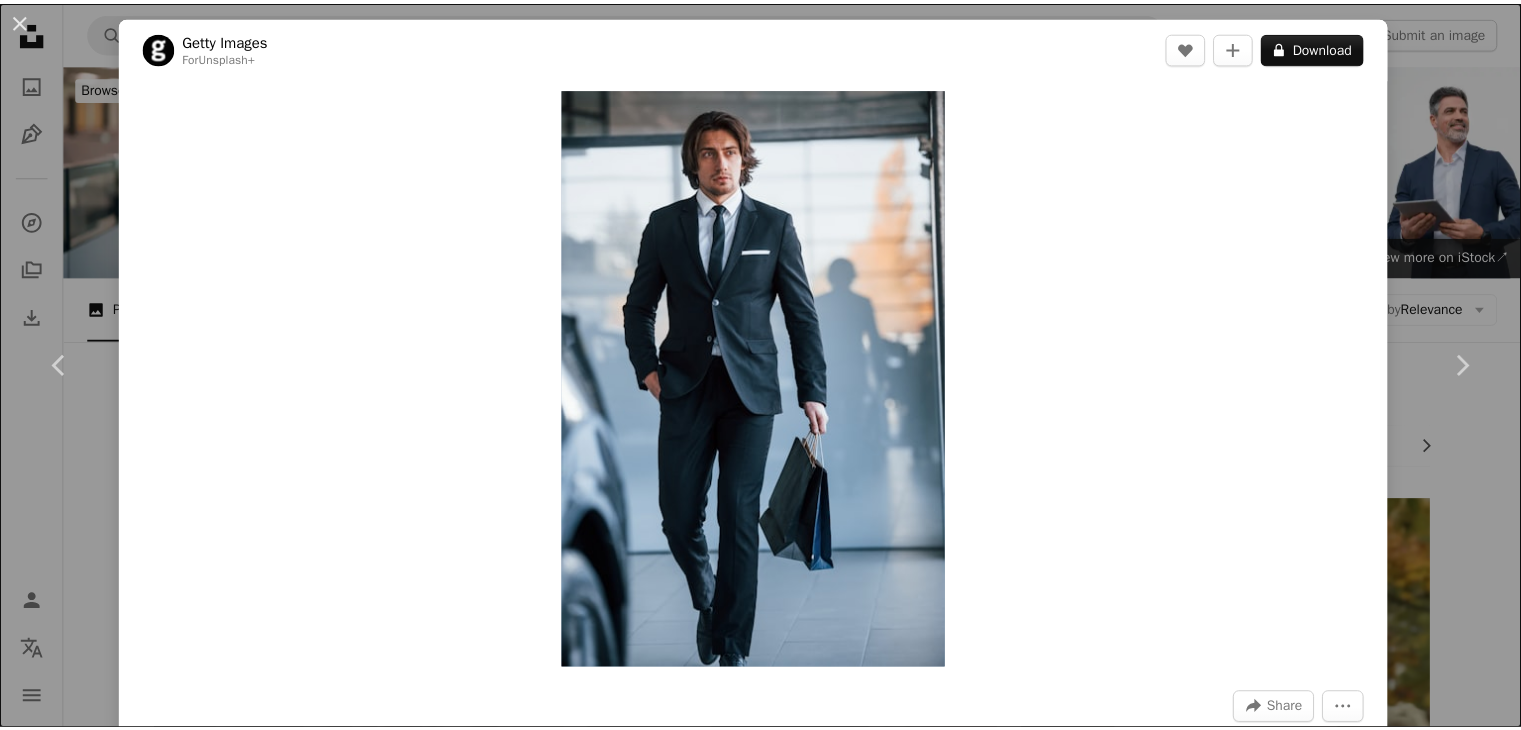 scroll, scrollTop: 13345, scrollLeft: 0, axis: vertical 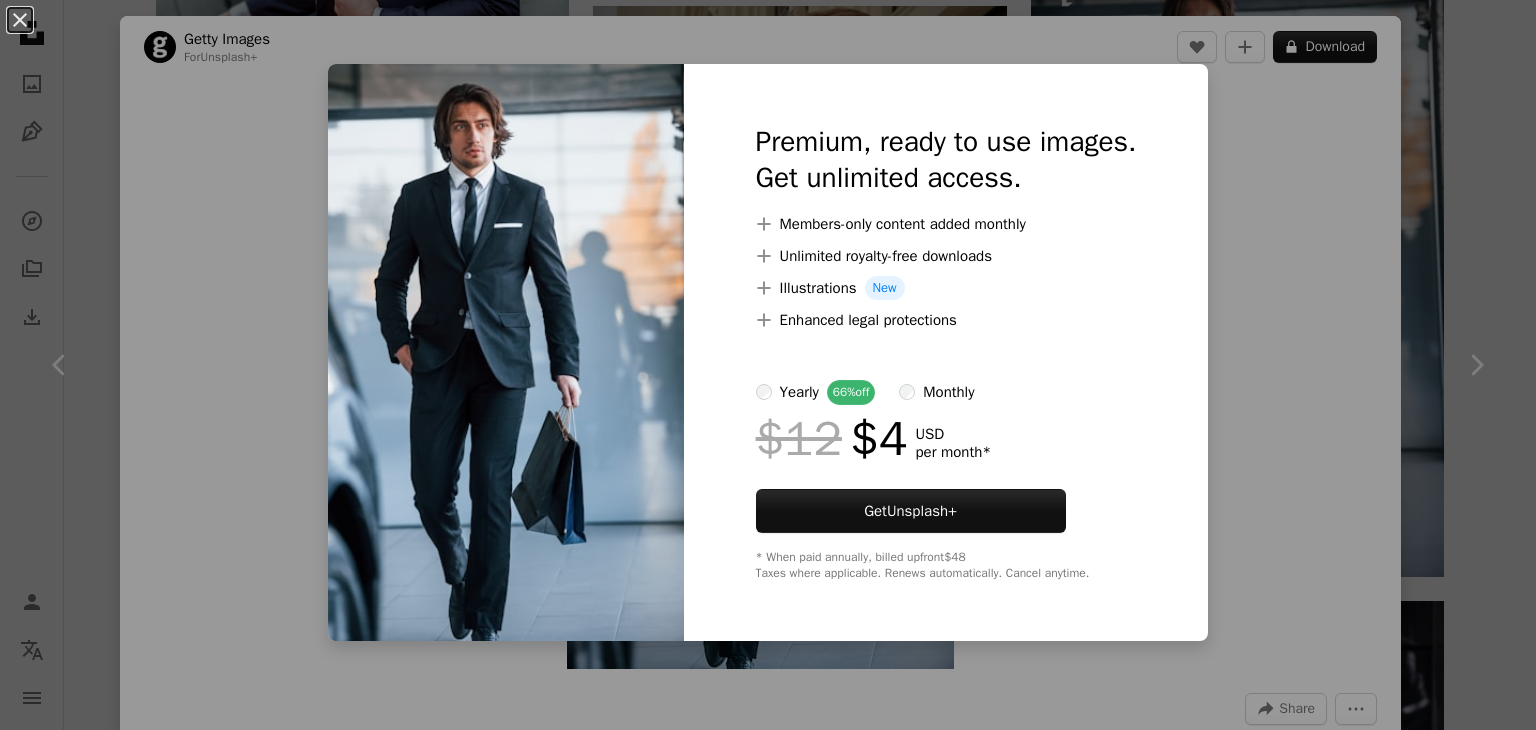 click on "An X shape Premium, ready to use images. Get unlimited access. A plus sign Members-only content added monthly A plus sign Unlimited royalty-free downloads A plus sign Illustrations  New A plus sign Enhanced legal protections yearly 66%  off monthly $12   $4 USD per month * Get  Unsplash+ * When paid annually, billed upfront  $48 Taxes where applicable. Renews automatically. Cancel anytime." at bounding box center (768, 365) 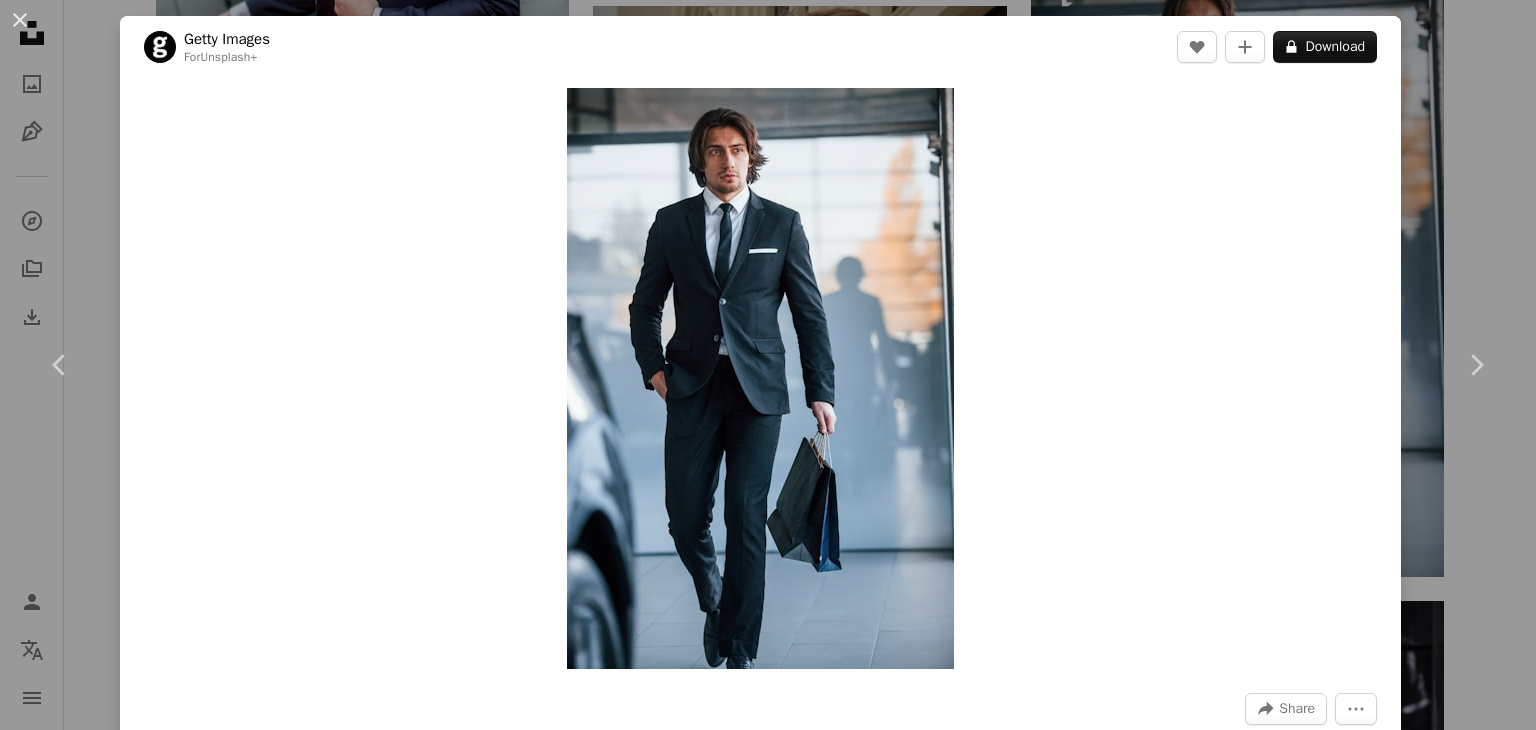 click on "[MONTH] [DD], [YYYY]" at bounding box center (768, 365) 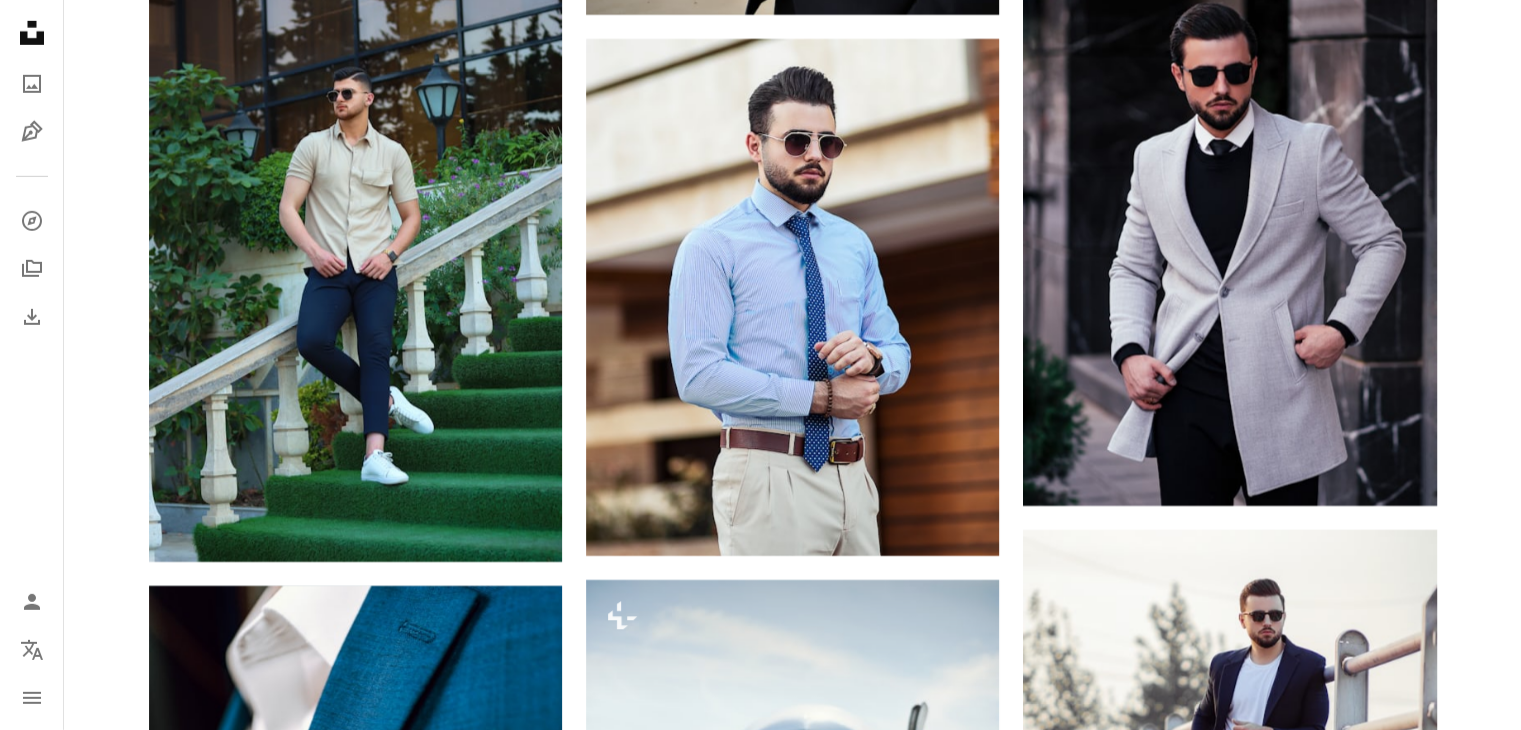 scroll, scrollTop: 13935, scrollLeft: 0, axis: vertical 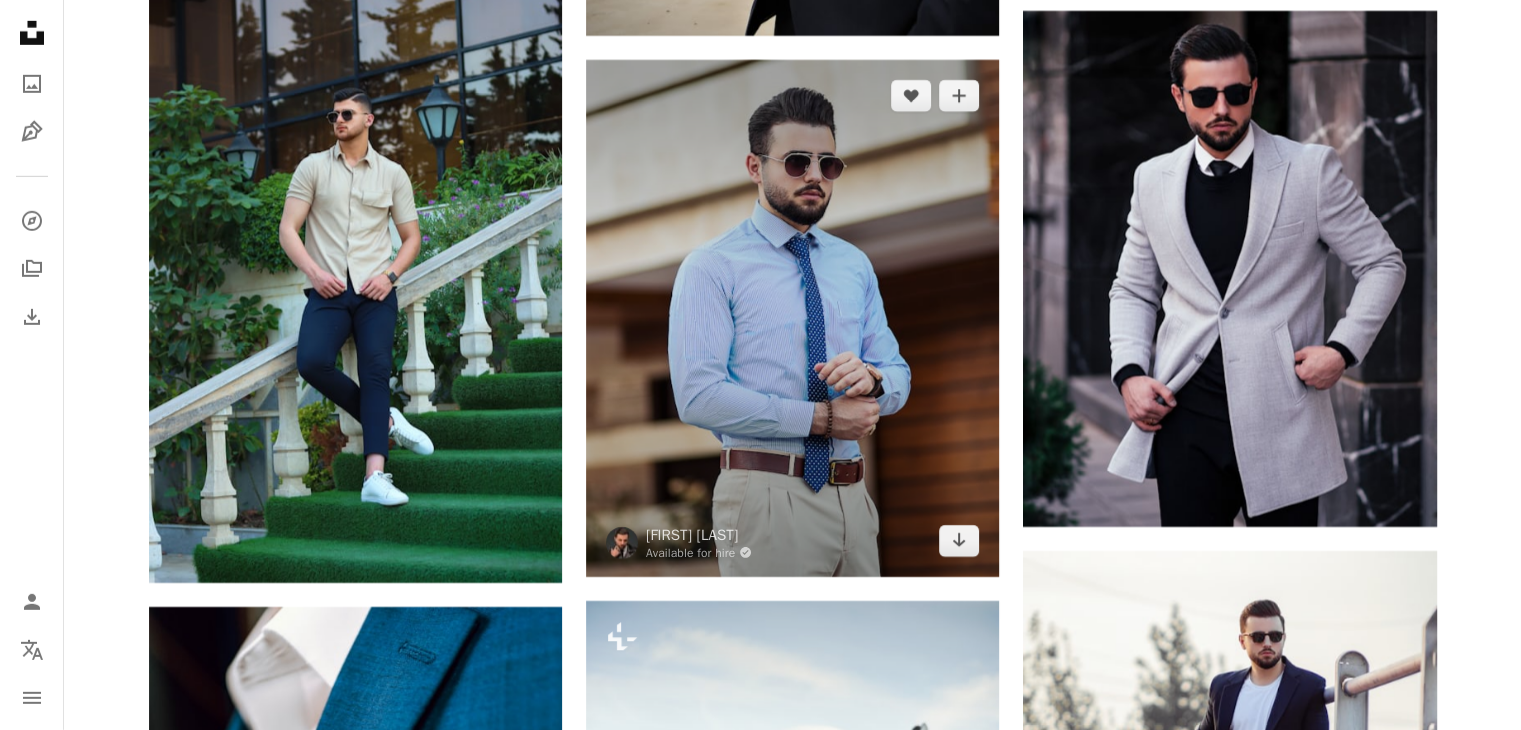 click at bounding box center (792, 318) 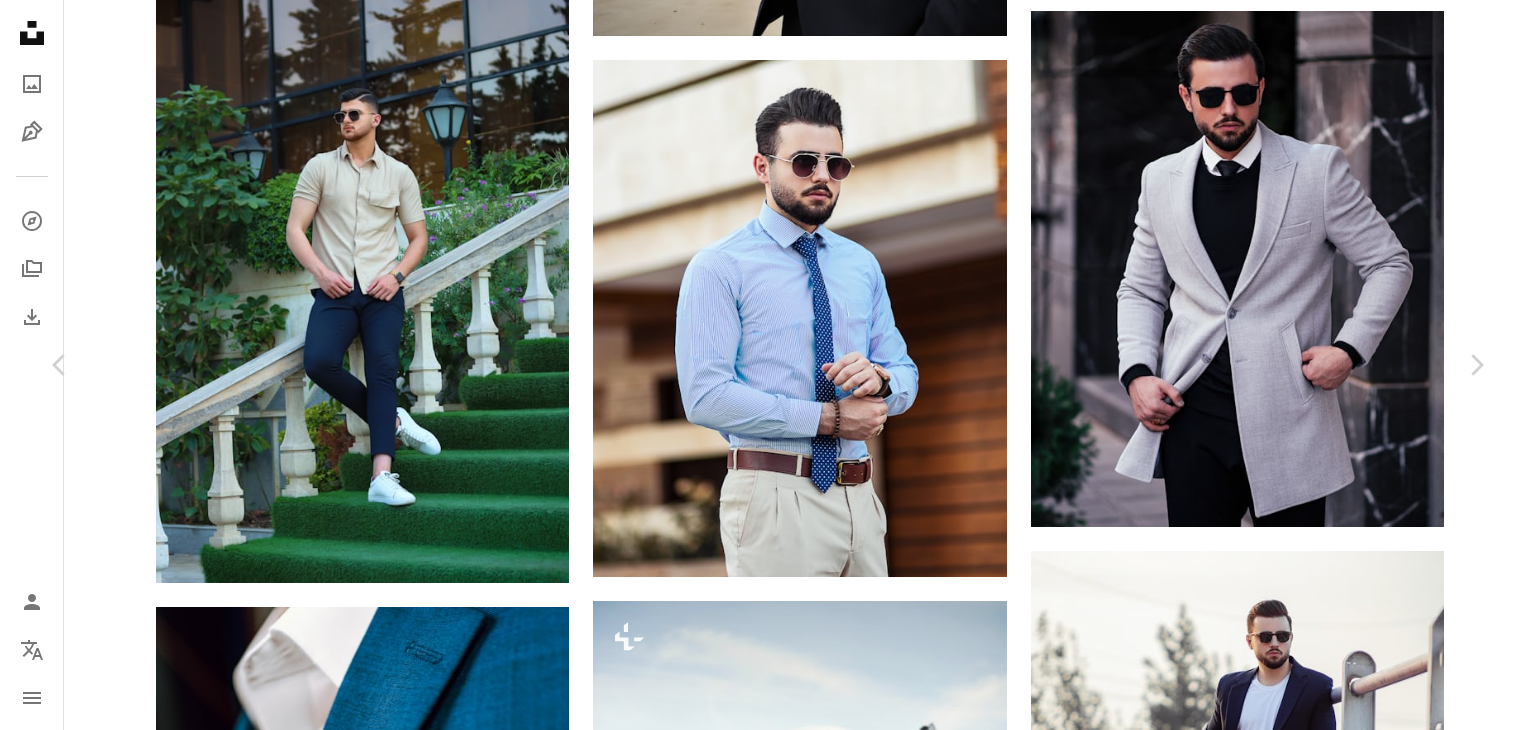 click on "Download free" at bounding box center (1287, 6410) 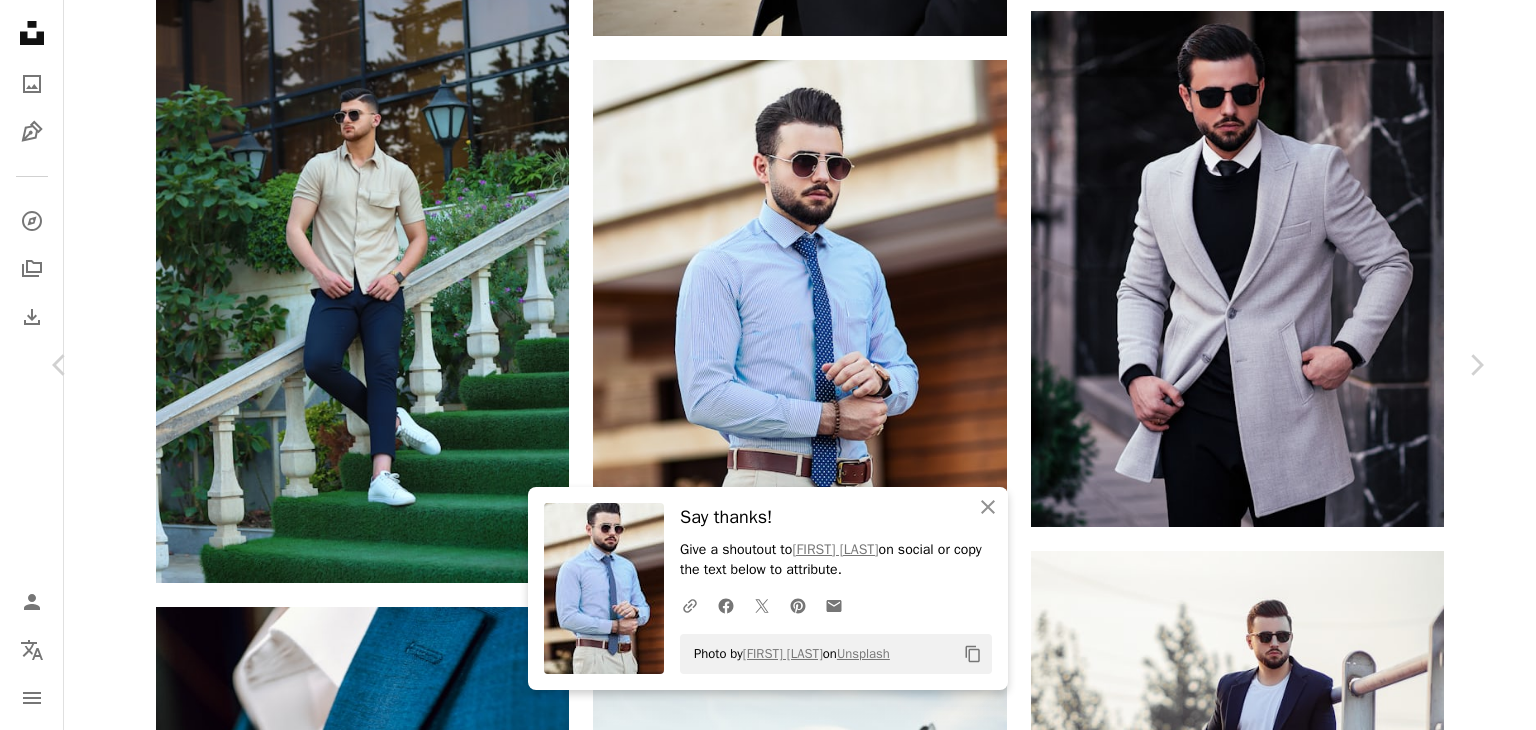 click on "Say thanks! Give a shoutout to  [FIRST] [LAST]  on social or copy the text below to attribute. A URL sharing icon (chains) Facebook icon X (formerly Twitter) icon Pinterest icon An envelope Photo by  [FIRST] [LAST]  on  Unsplash
Copy content [FIRST] [LAST] Available for hire A checkmark inside of a circle A heart A plus sign Download free Chevron down Zoom in Views 1,408,763 Downloads 14,007 A forward-right arrow Share Info icon Info More Actions Check My IG Accnt ☑️ [FIRST] [LAST] A map marker [CITY], [STATE], [COUNTRY] Calendar outlined Published on  [MONTH] [DAY], [YEAR] Safety Free to use under the  Unsplash License mens fashion fashion model men fashion modeling men portrait fashion men modeling photography man human clothing shirt sunglasses apparel tie dress shirt necktie Creative Commons images Browse premium related images on iStock  |  Save 20% with code UNSPLASH20 View more on iStock" at bounding box center (768, 6728) 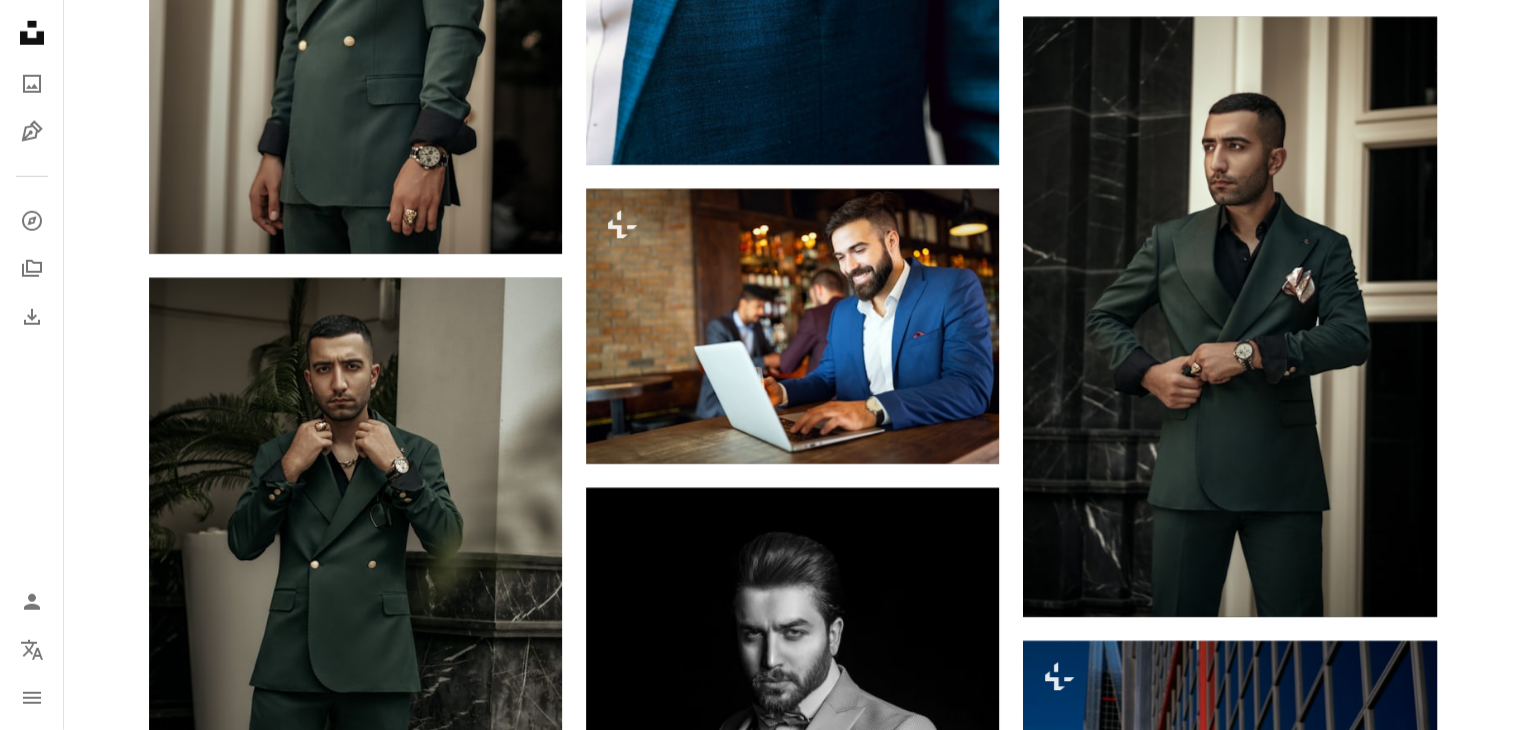 scroll, scrollTop: 21139, scrollLeft: 0, axis: vertical 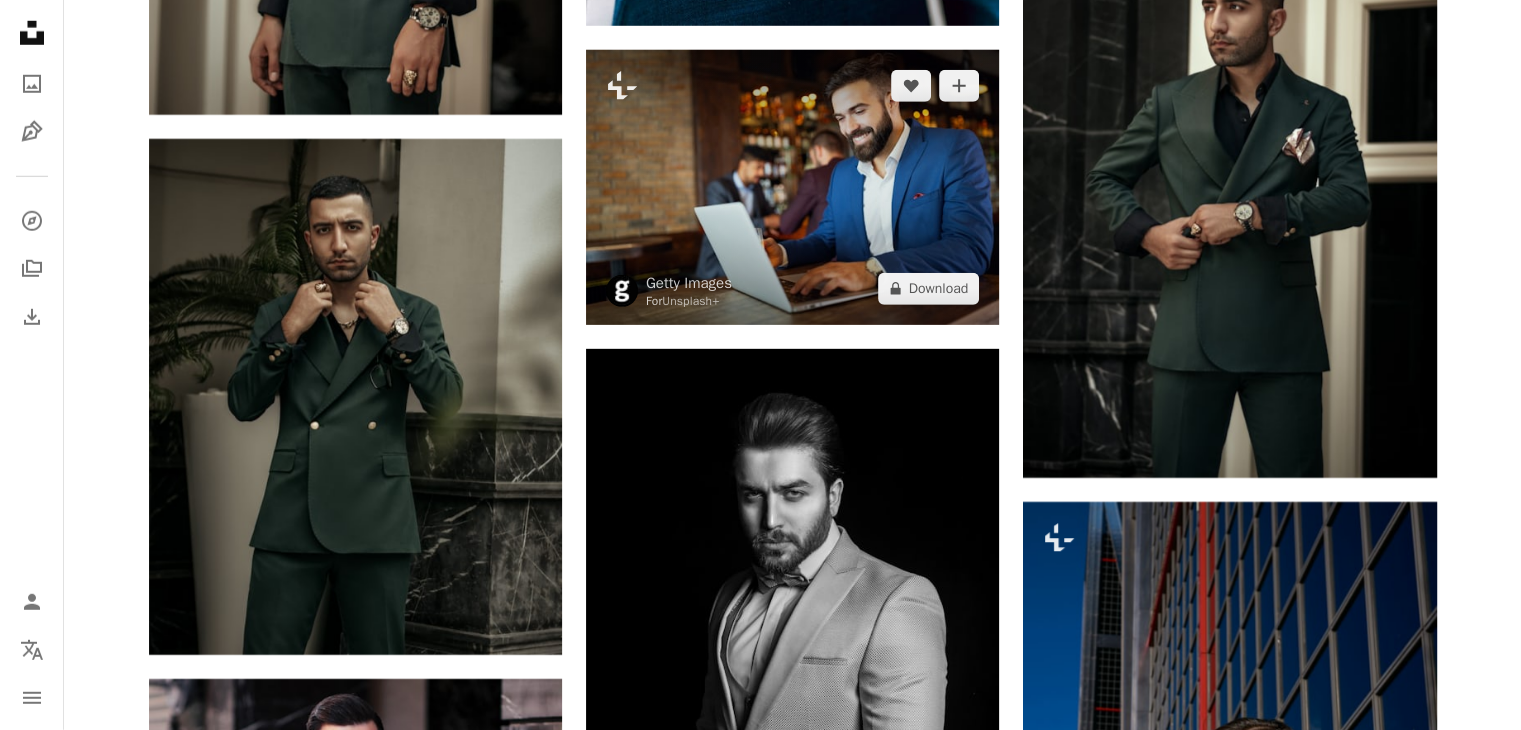 click at bounding box center (792, 187) 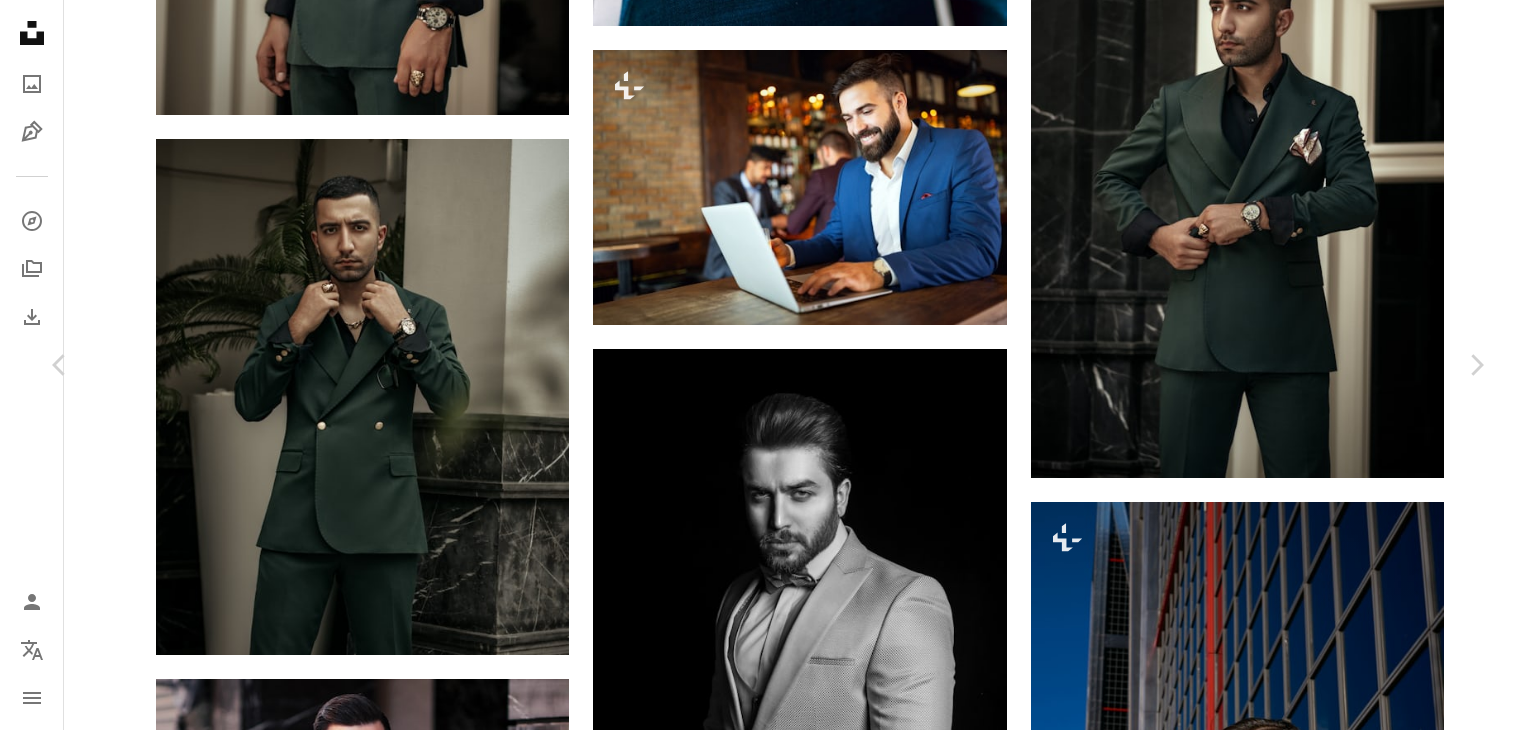 click on "An X shape Chevron left Chevron right Getty Images For  Unsplash+ A heart A plus sign A lock Download Zoom in A forward-right arrow Share More Actions Calendar outlined Published on  August 27, 2022 Safety Licensed under the  Unsplash+ License business portrait adult photography cafe adults only men table happiness businessman shirt manager modern smiling white people beautiful people color image wireless technology professional occupation HD Wallpapers Related images" at bounding box center [768, 3318] 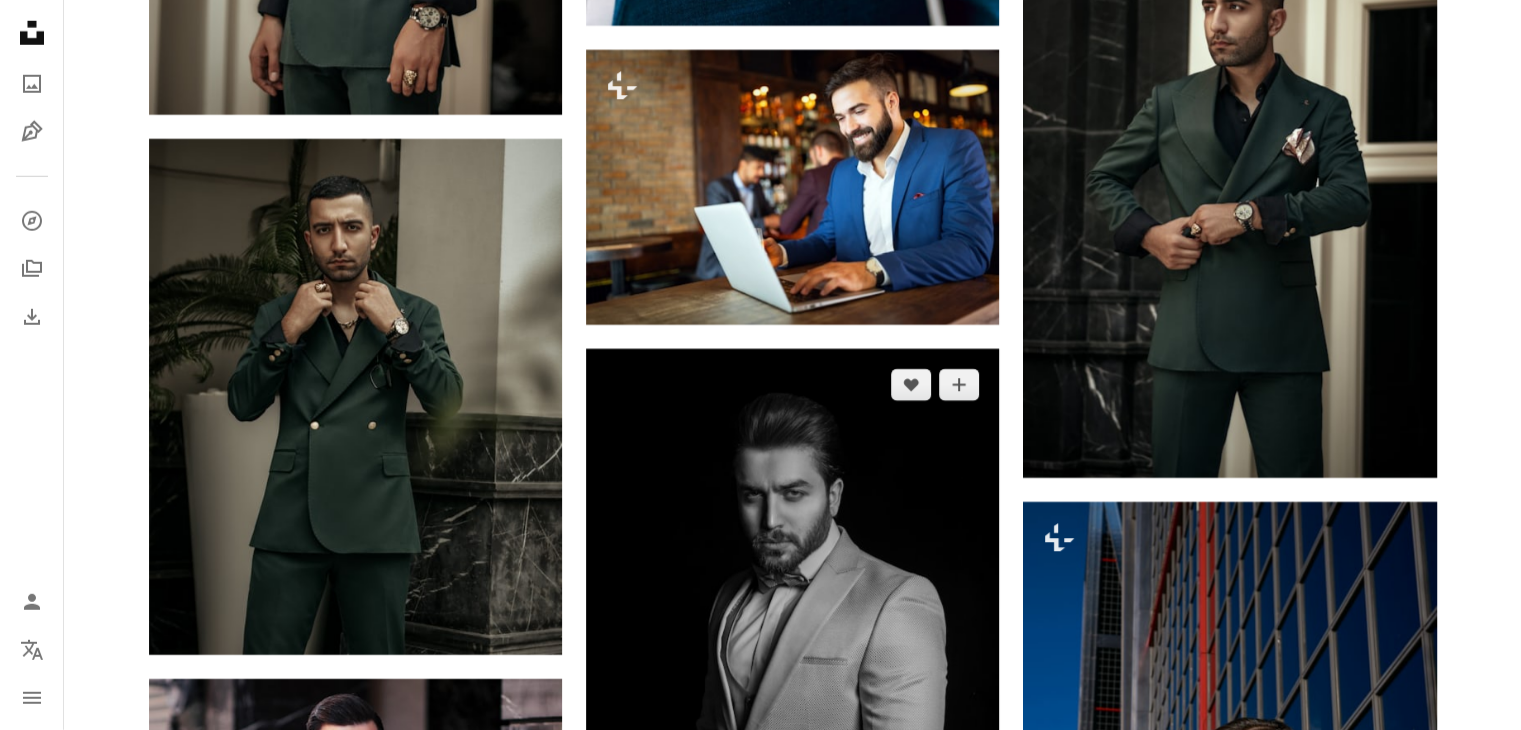 click at bounding box center [792, 659] 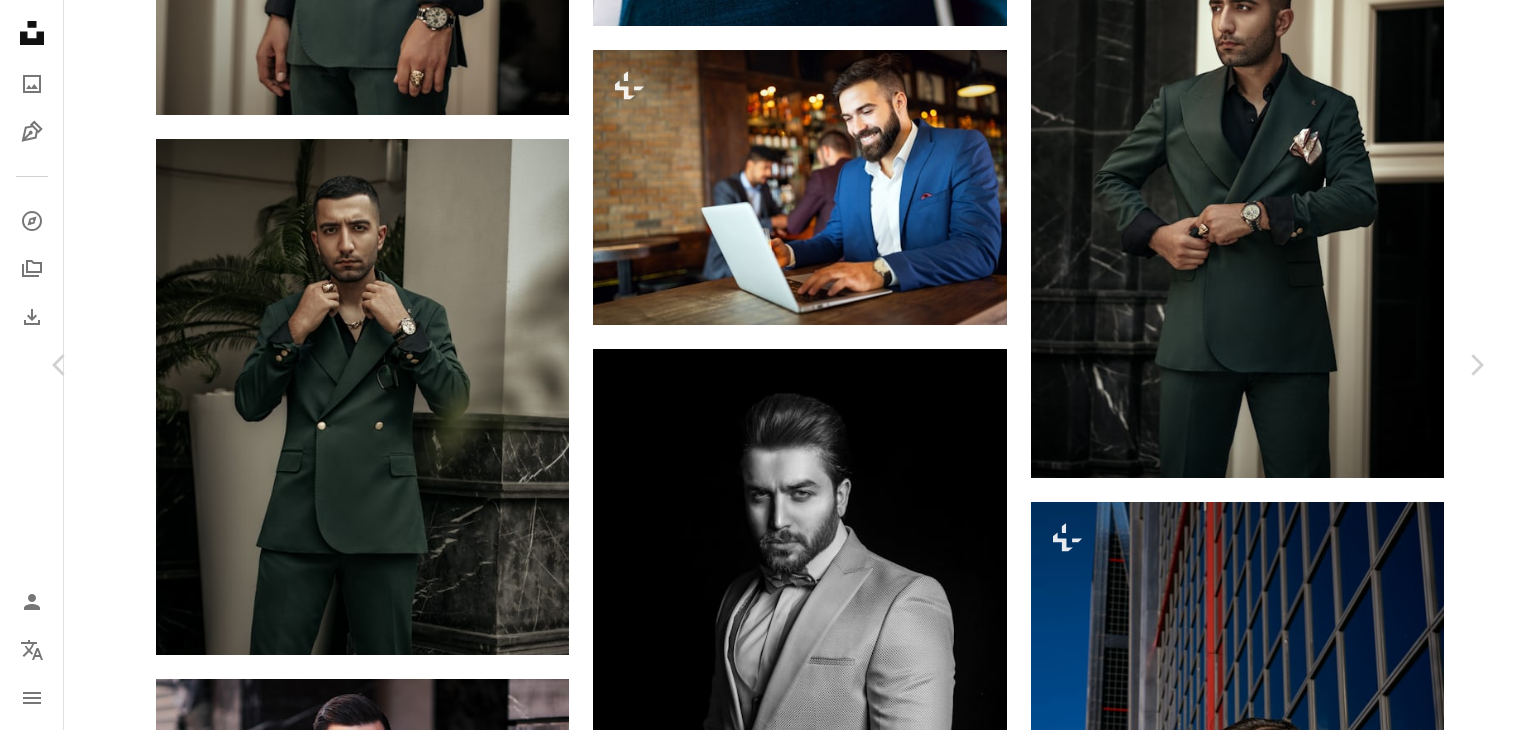 click on "An X shape Chevron left Chevron right Hamid Tajik Available for hire A checkmark inside of a circle A heart A plus sign Download free Chevron down Zoom in ––– –– – ––– –––– –––– ––– –– – ––– –––– –––– ––– –– – ––– –––– –––– A forward-right arrow Share Info icon Info More Actions DEEP INTO BLACK AND WHITE ––– – ––– – – –– – ––––. ––– ––– –––– –––– ––– ––– – –––– –––– ––– ––– –––– –––– Browse premium related images on iStock | Save 20% with code UNSPLASH20 Related images A heart A plus sign Hamid Tajik Available for hire A checkmark inside of a circle Arrow pointing down A heart A plus sign Behrooz Available for hire A checkmark inside of a circle Arrow pointing down A heart A plus sign Hamid Tajik Available for hire A checkmark inside of a circle Arrow pointing down For" at bounding box center [768, 6520] 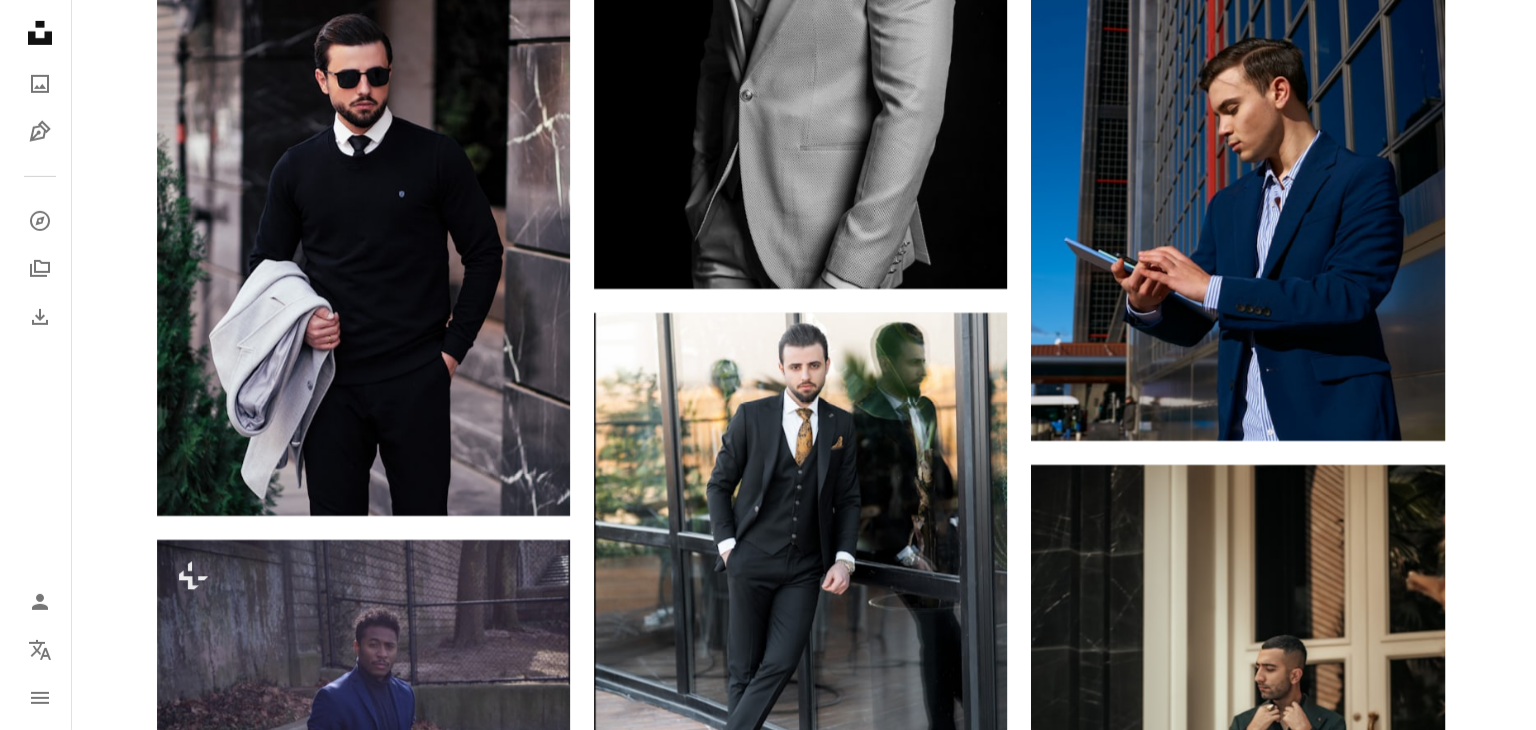 scroll, scrollTop: 21845, scrollLeft: 0, axis: vertical 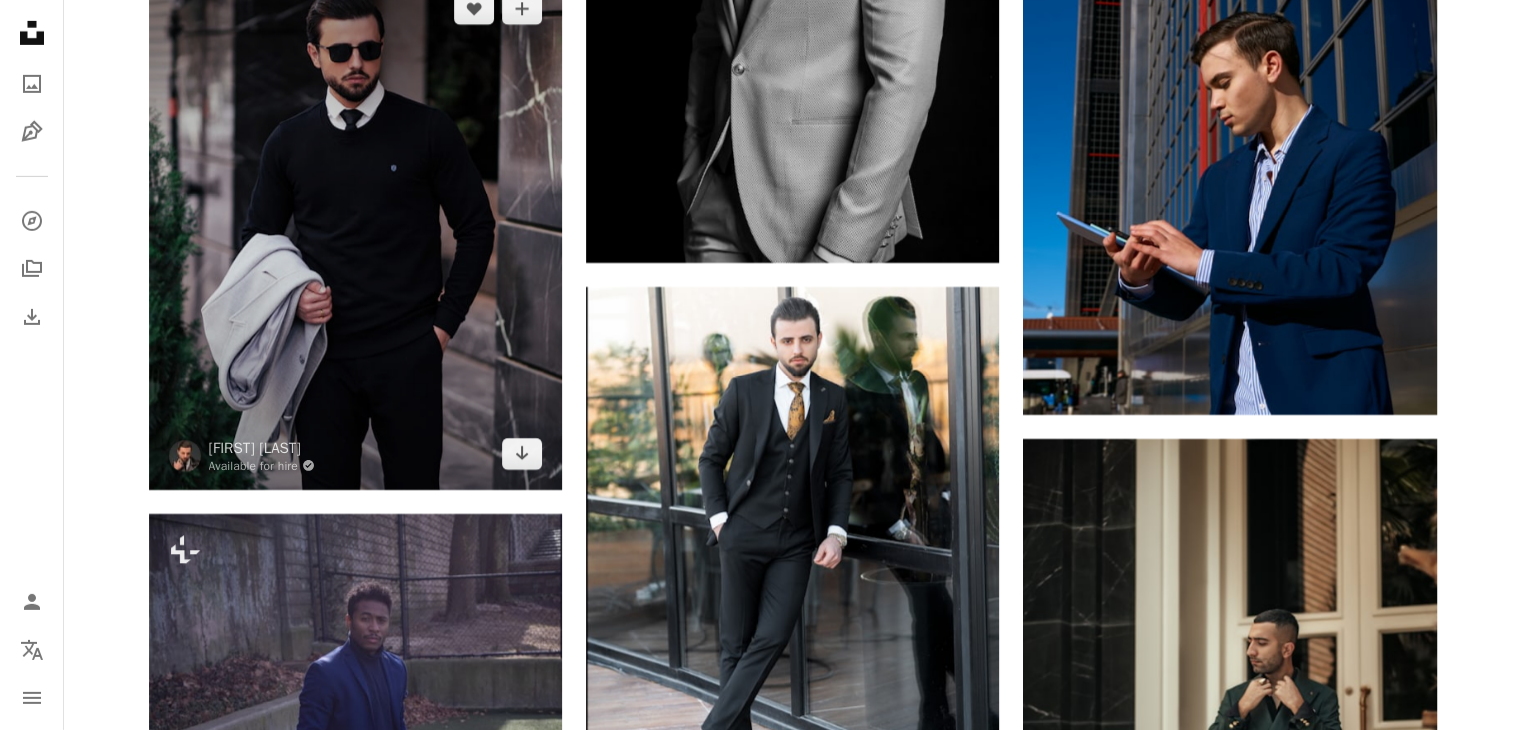 click at bounding box center (355, 231) 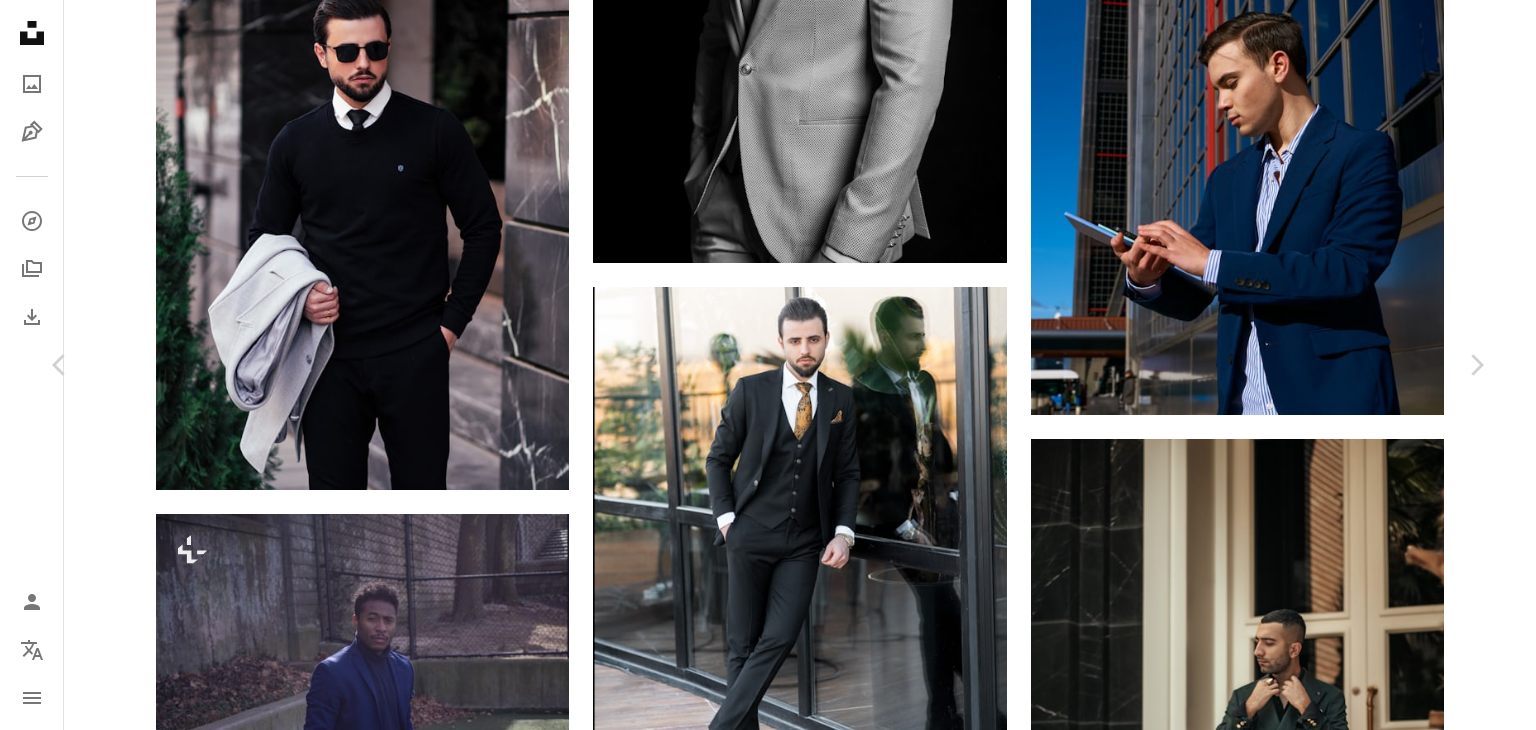 click on "Download free" at bounding box center (1287, 5496) 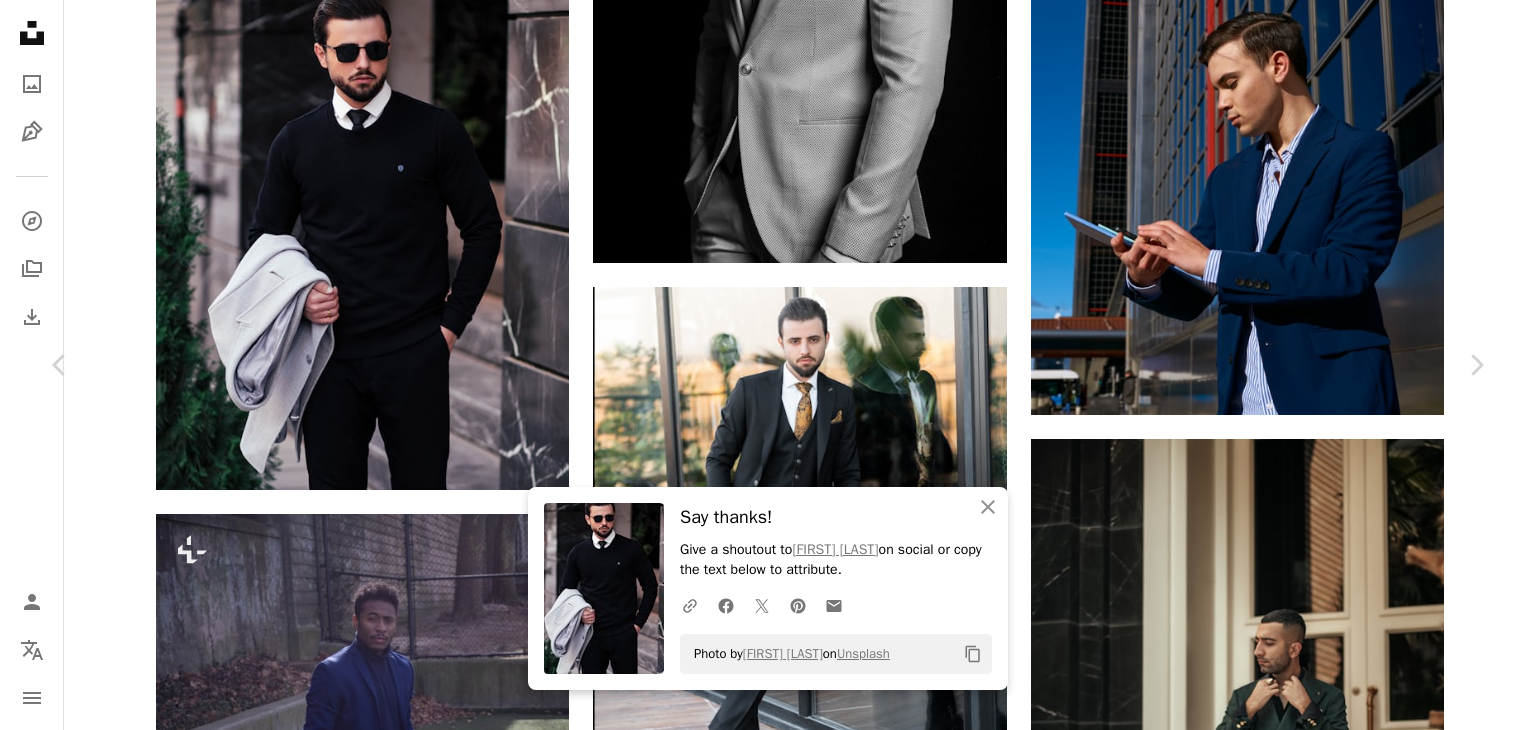 scroll, scrollTop: 2797, scrollLeft: 0, axis: vertical 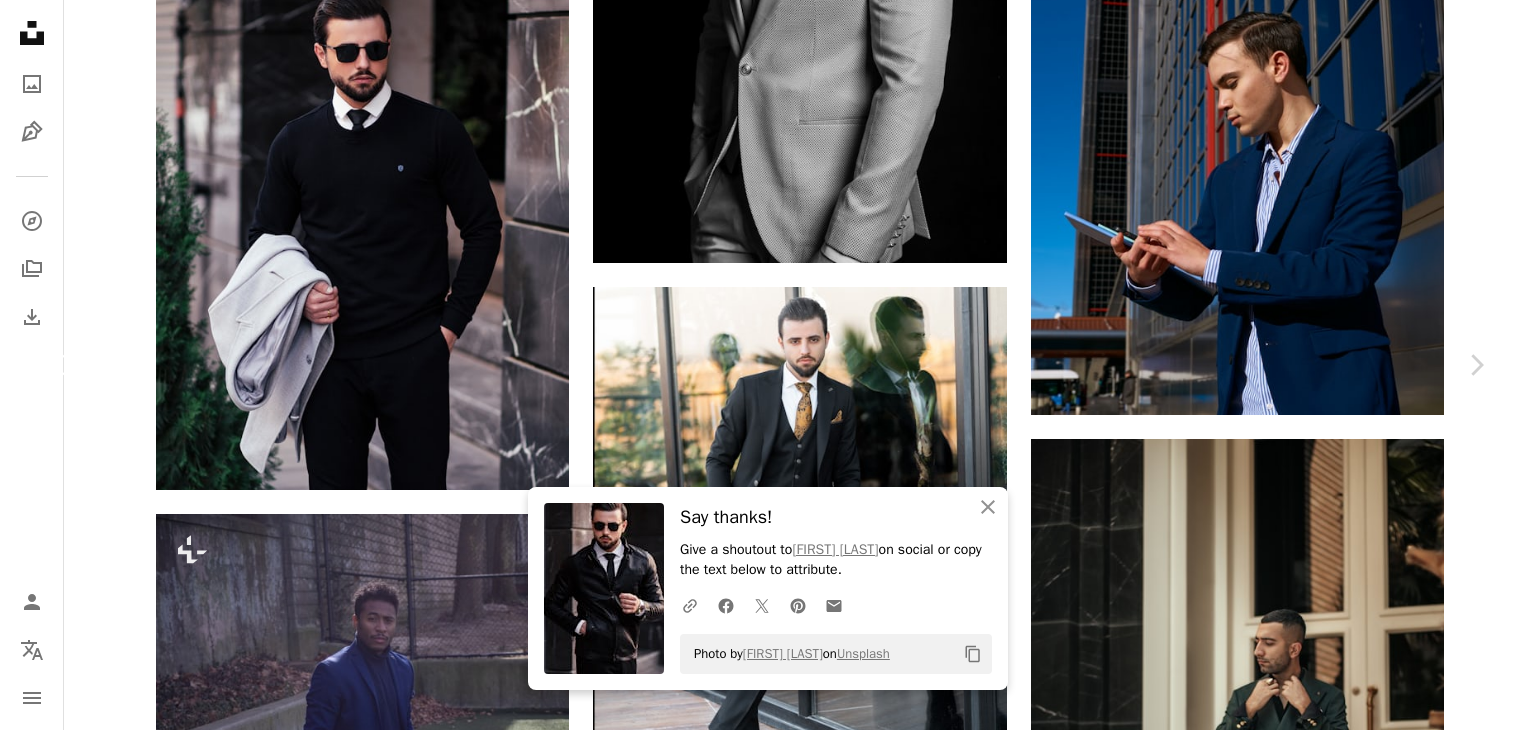 click on "Chevron left" 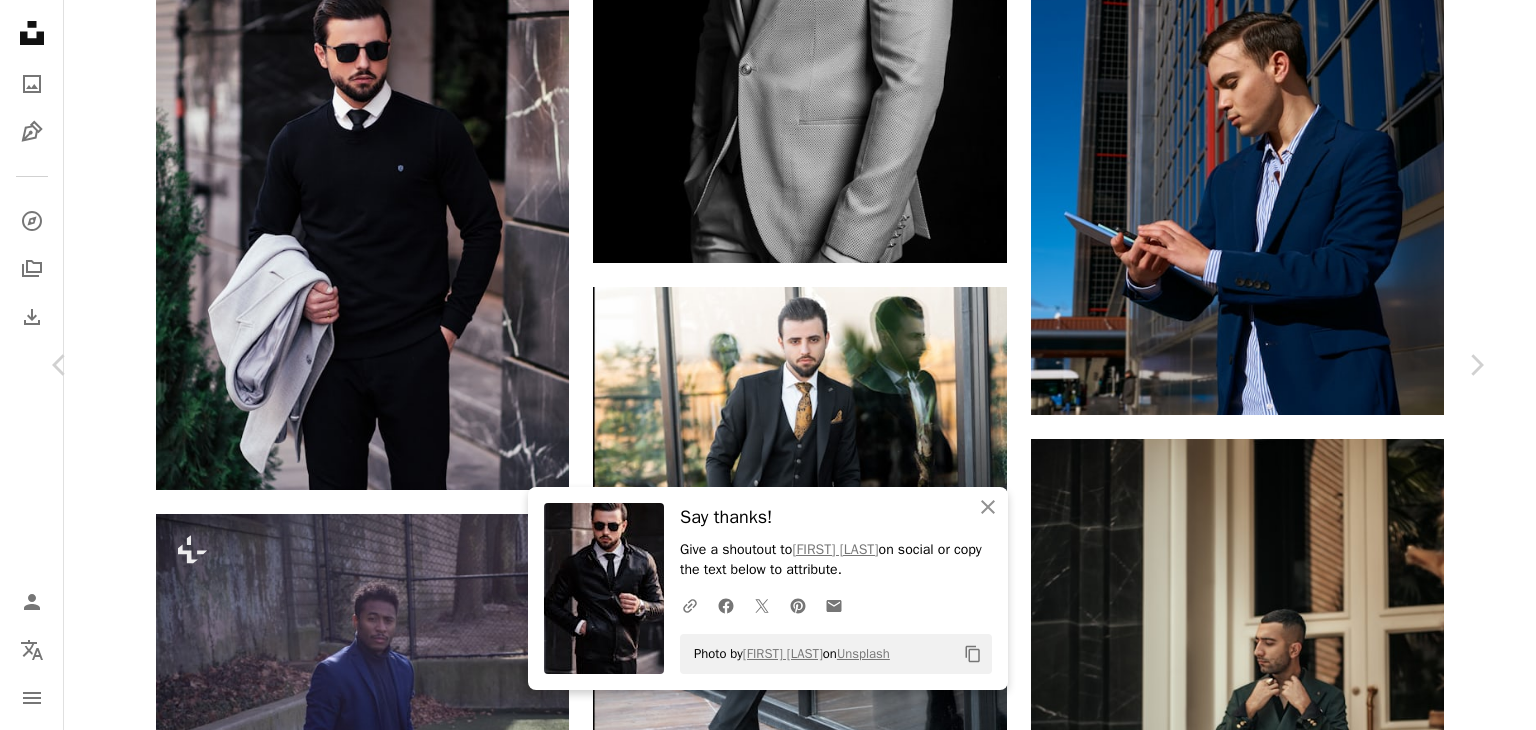 click on "Zoom in" at bounding box center (760, 5827) 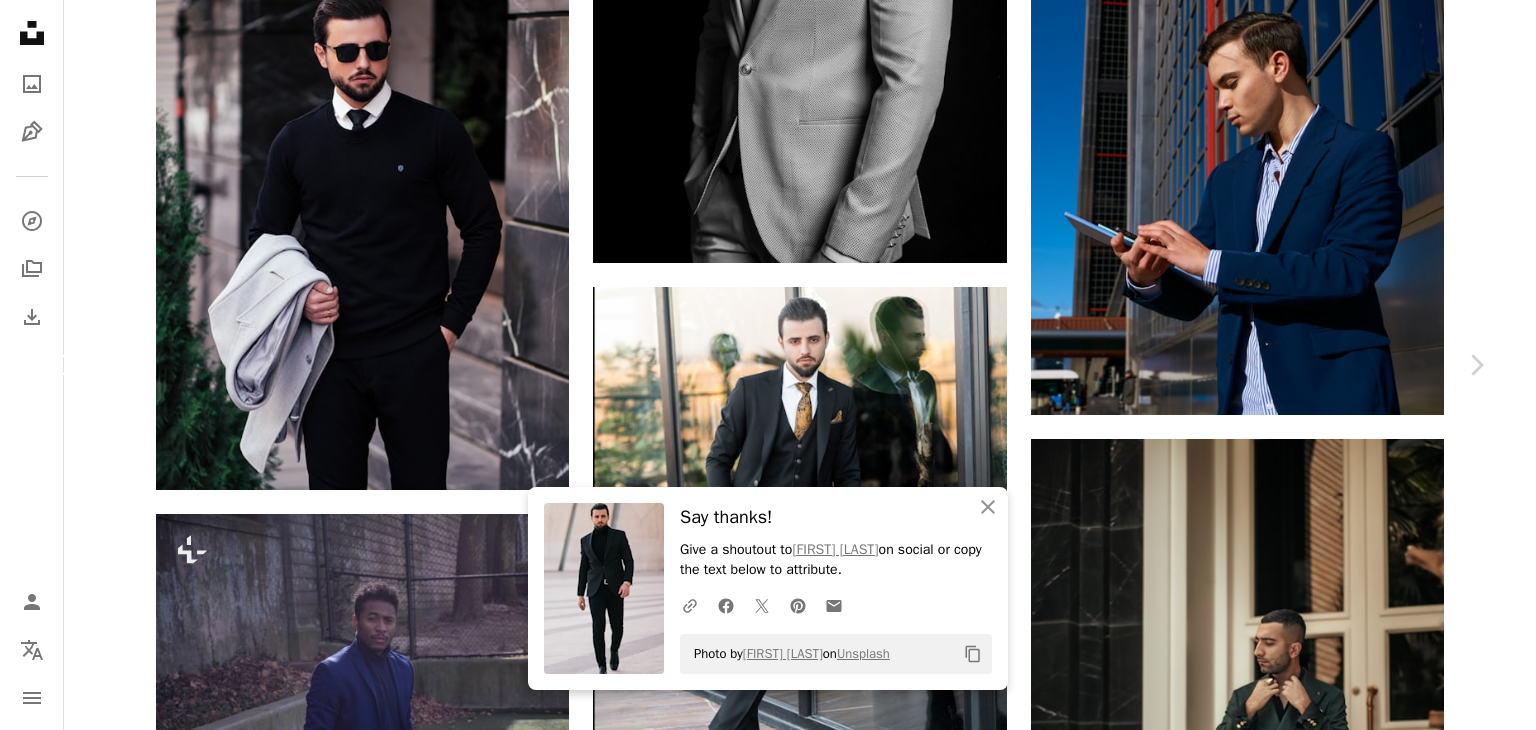 click on "Chevron left" 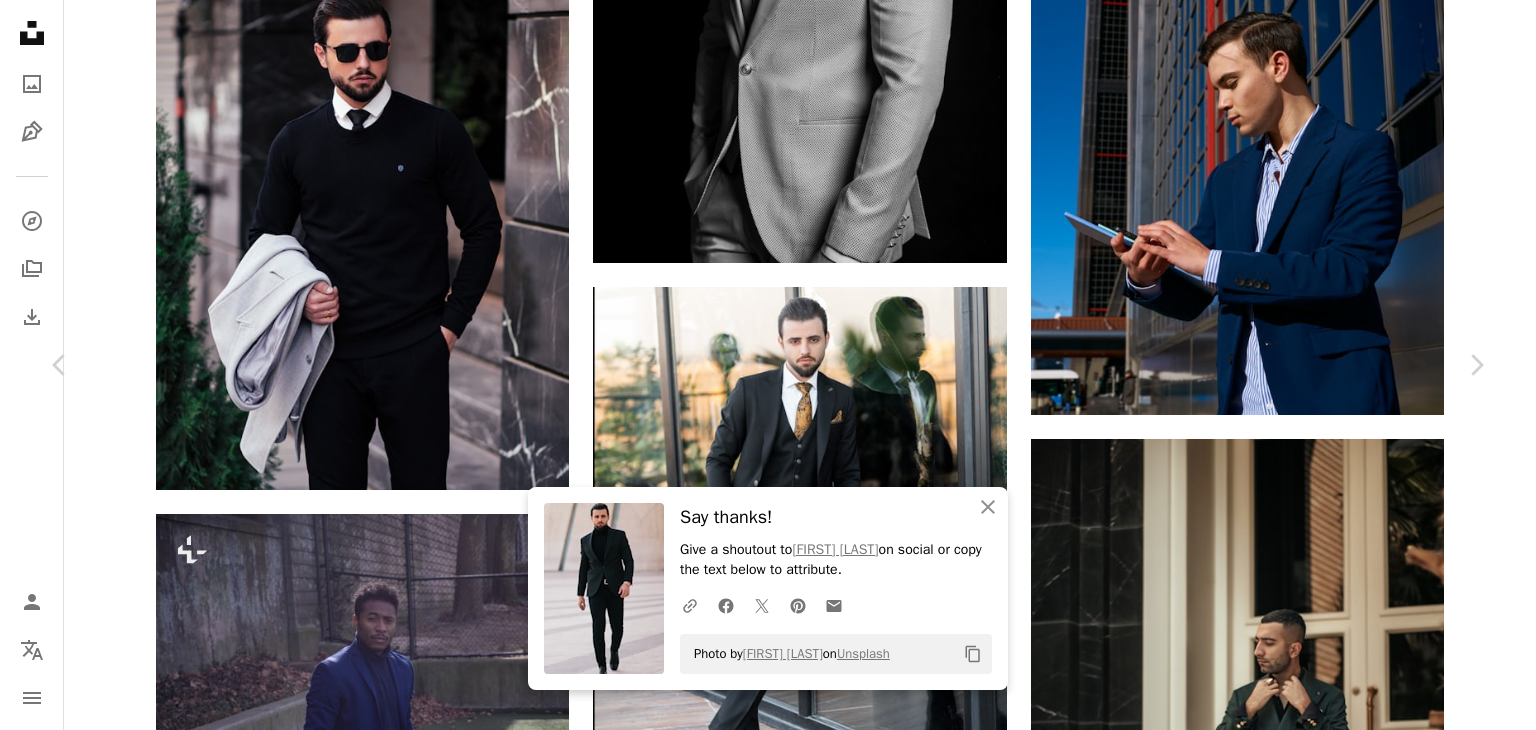 click on "Zoom in" at bounding box center [760, 5827] 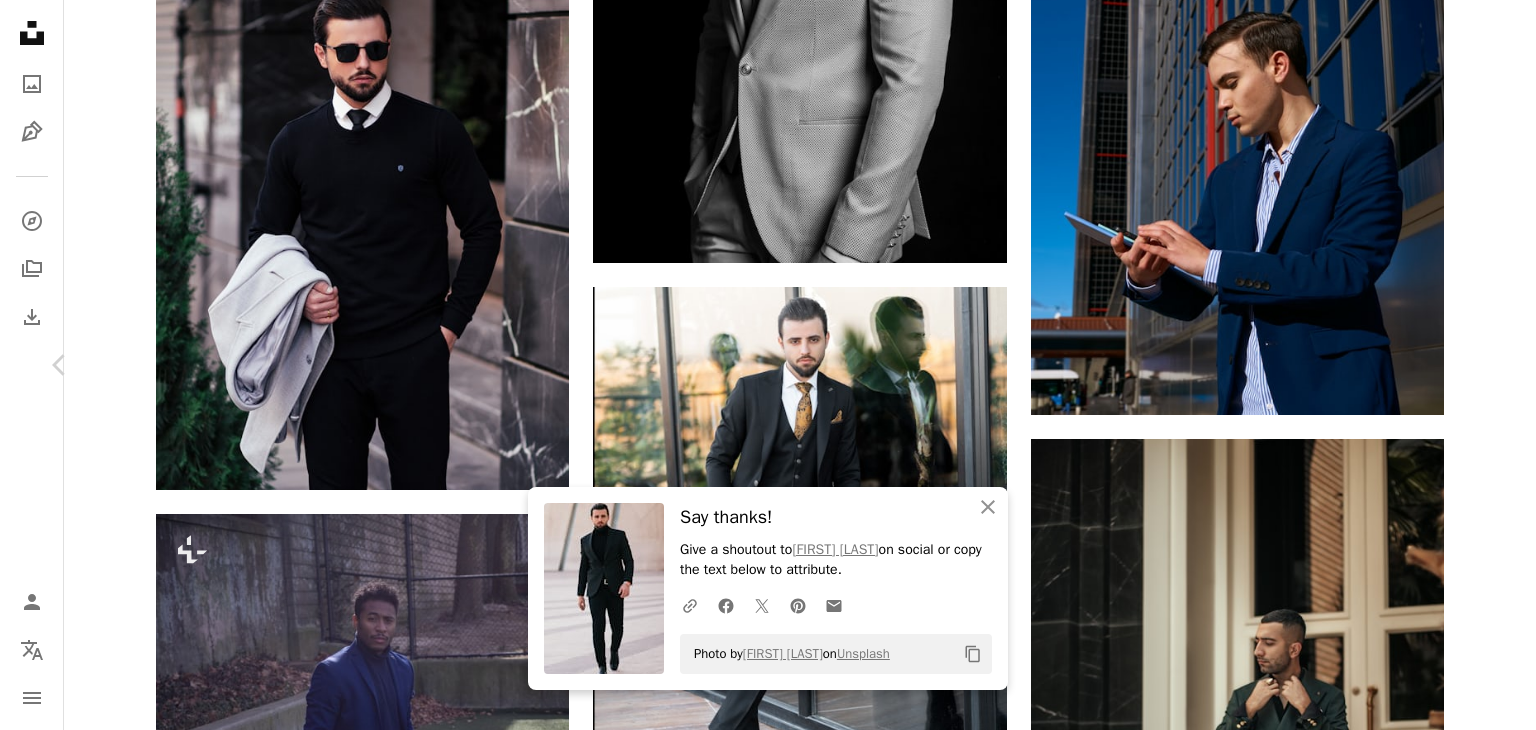 click on "Chevron right" 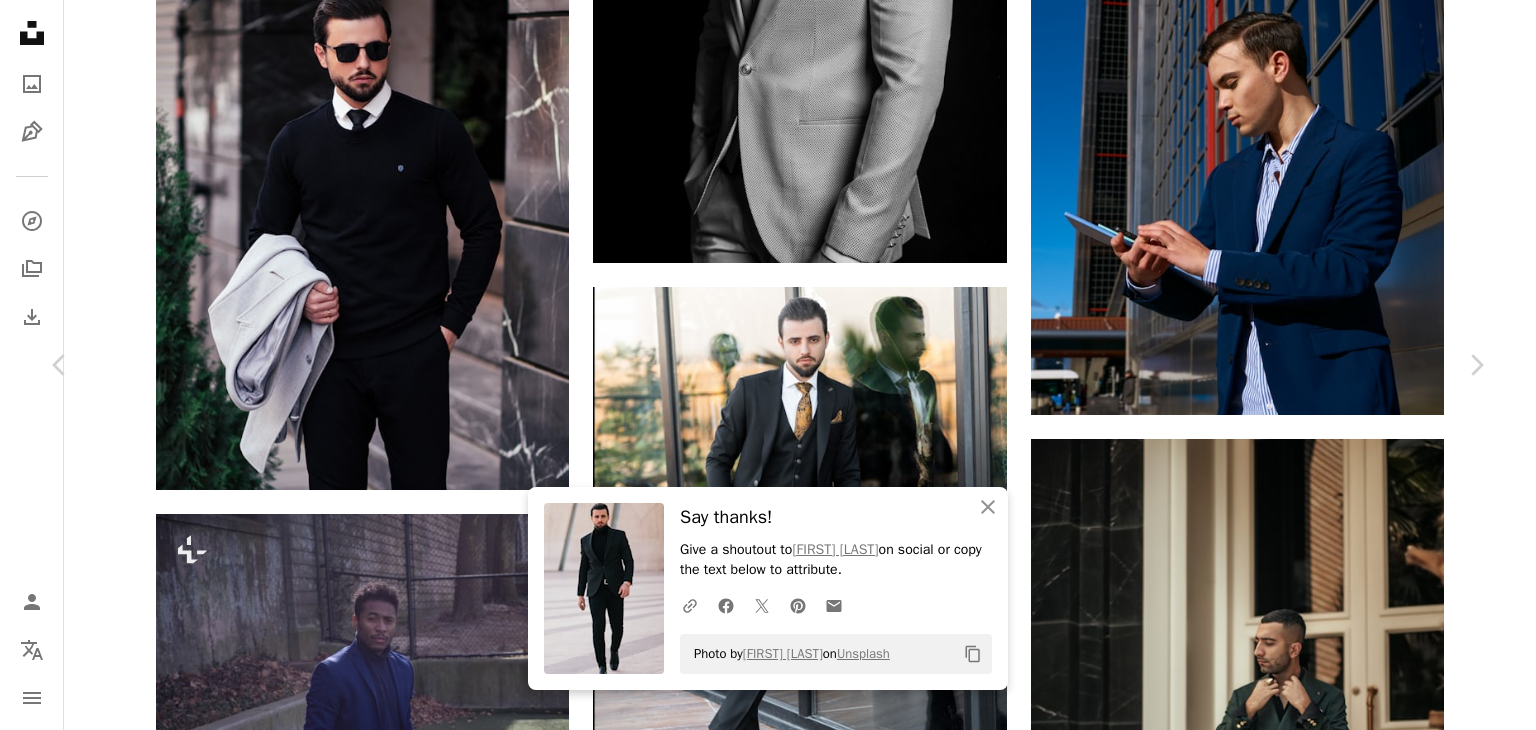 scroll, scrollTop: 7576, scrollLeft: 0, axis: vertical 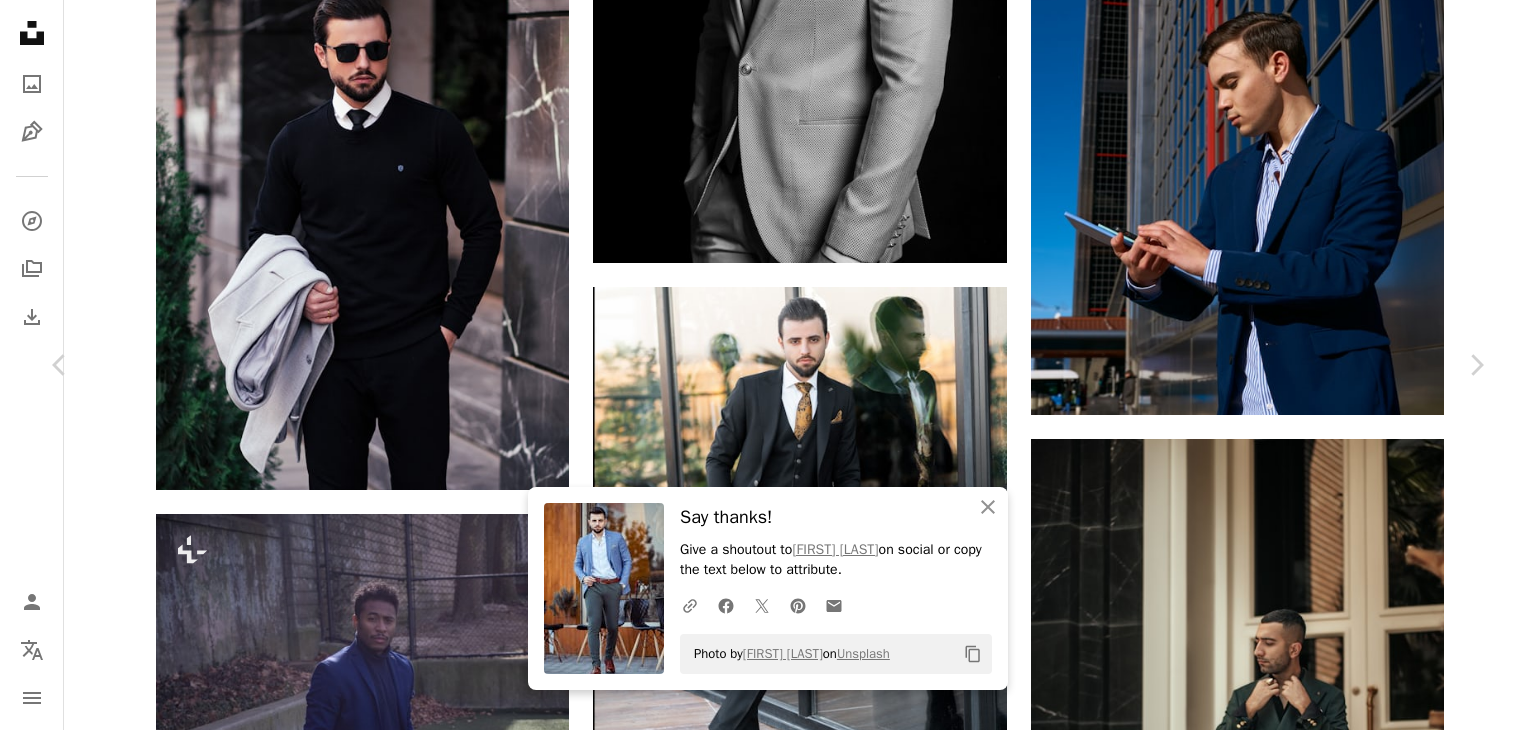click at bounding box center [341, 5624] 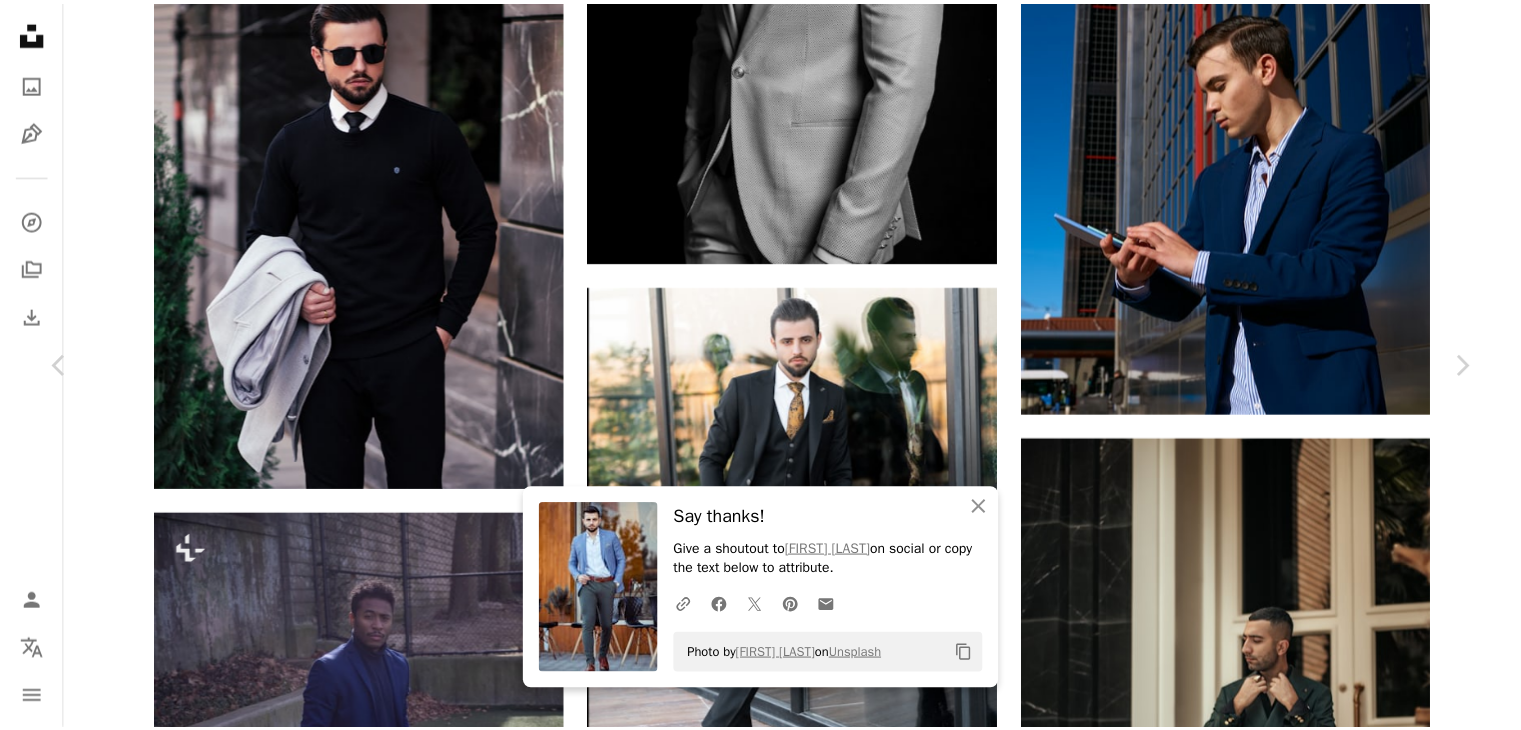 scroll, scrollTop: 0, scrollLeft: 0, axis: both 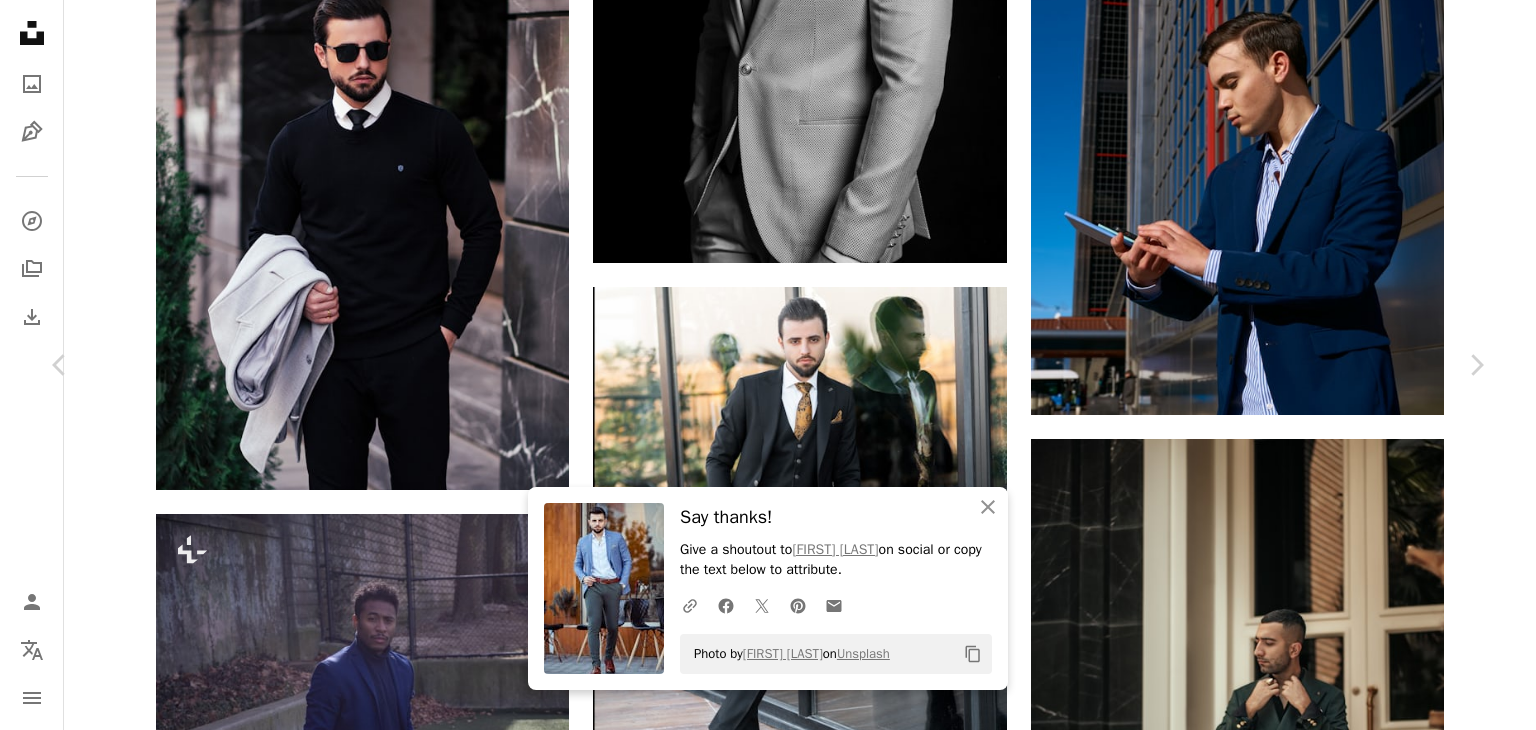 click on "Download free" at bounding box center (1287, 5496) 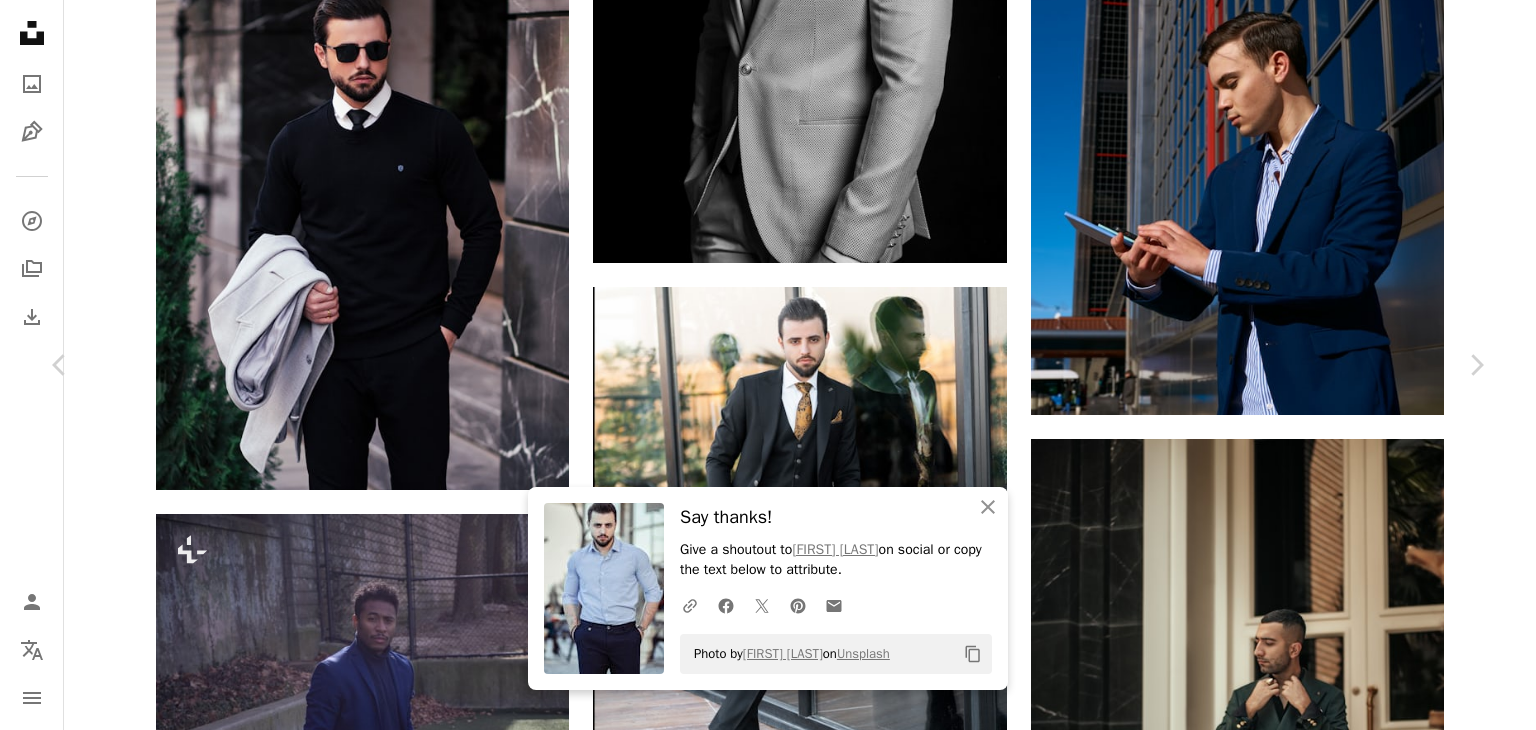 click on "Say thanks! Give a shoutout to  [FIRST] [LAST]  on social or copy the text below to attribute. A URL sharing icon (chains) Facebook icon X (formerly Twitter) icon Pinterest icon An envelope Photo by  [FIRST] [LAST]  on  Unsplash
Copy content [FIRST] [LAST] Available for hire A checkmark inside of a circle A heart A plus sign Download free Chevron down Zoom in Views 168,484 Downloads 1,919 A forward-right arrow Share Info icon Info More Actions Check My instagram. For more 👍 Calendar outlined Published on  [MONTH] [DAY], [YEAR] Safety Free to use under the  Unsplash License business mens fashion fashion model gentleman men portrait portait man human grey clothing shirt apparel dress shirt Free images Browse premium related images on iStock  |  Save 20% with code UNSPLASH20 View more on iStock  ↗ Related images A heart A plus sign [FIRST] [LAST] Available for hire A checkmark inside of a circle Arrow pointing down Plus sign for Unsplash+ For" at bounding box center (768, 5814) 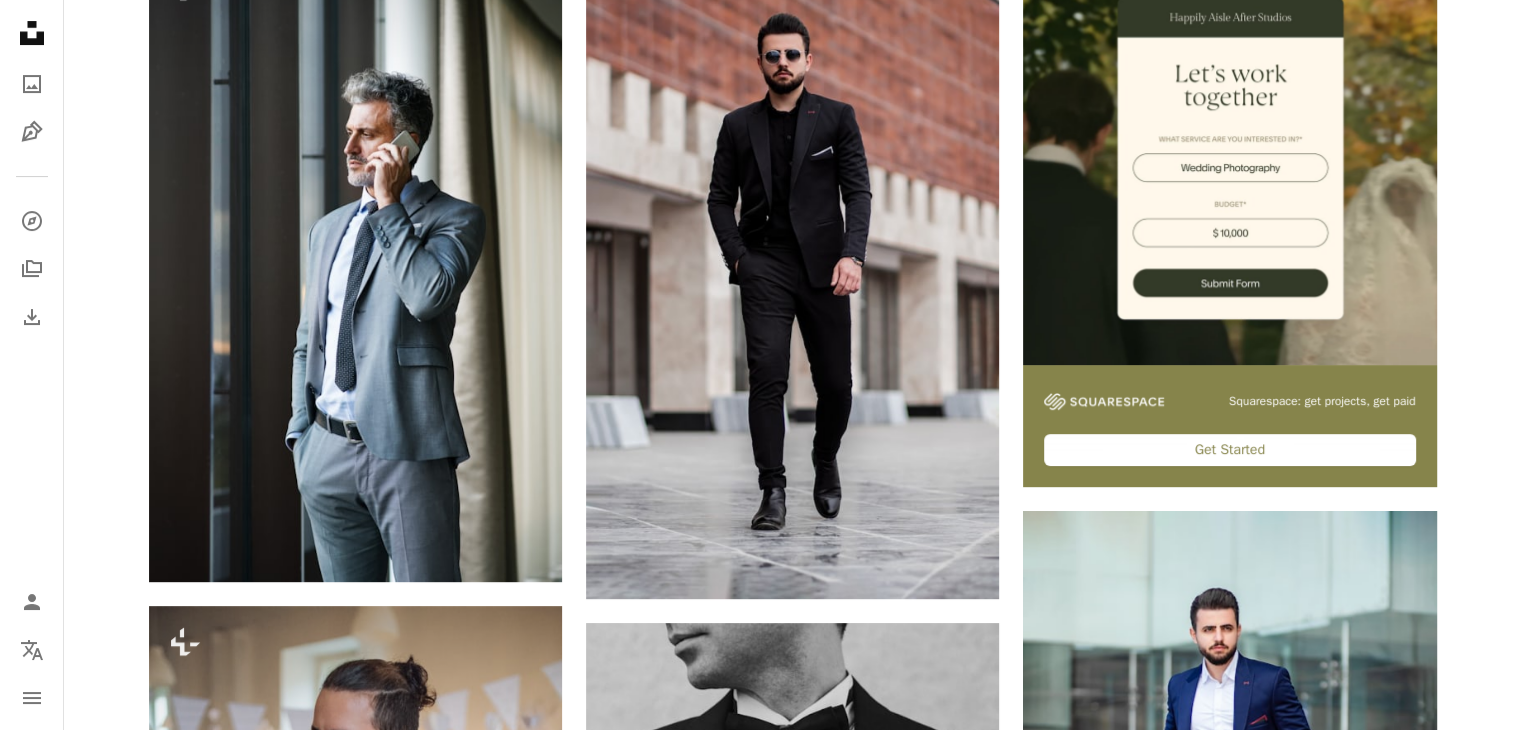 scroll, scrollTop: 335, scrollLeft: 0, axis: vertical 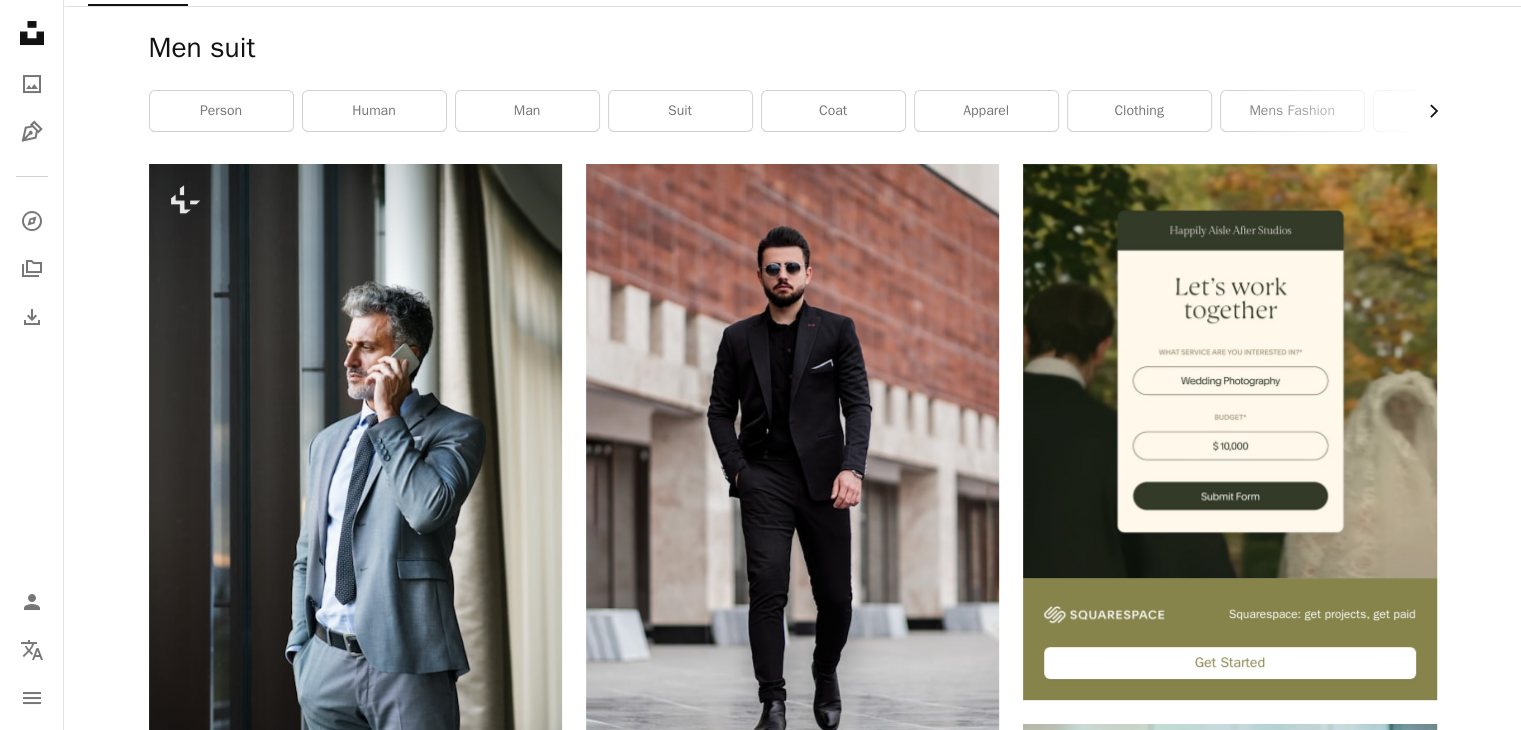 click 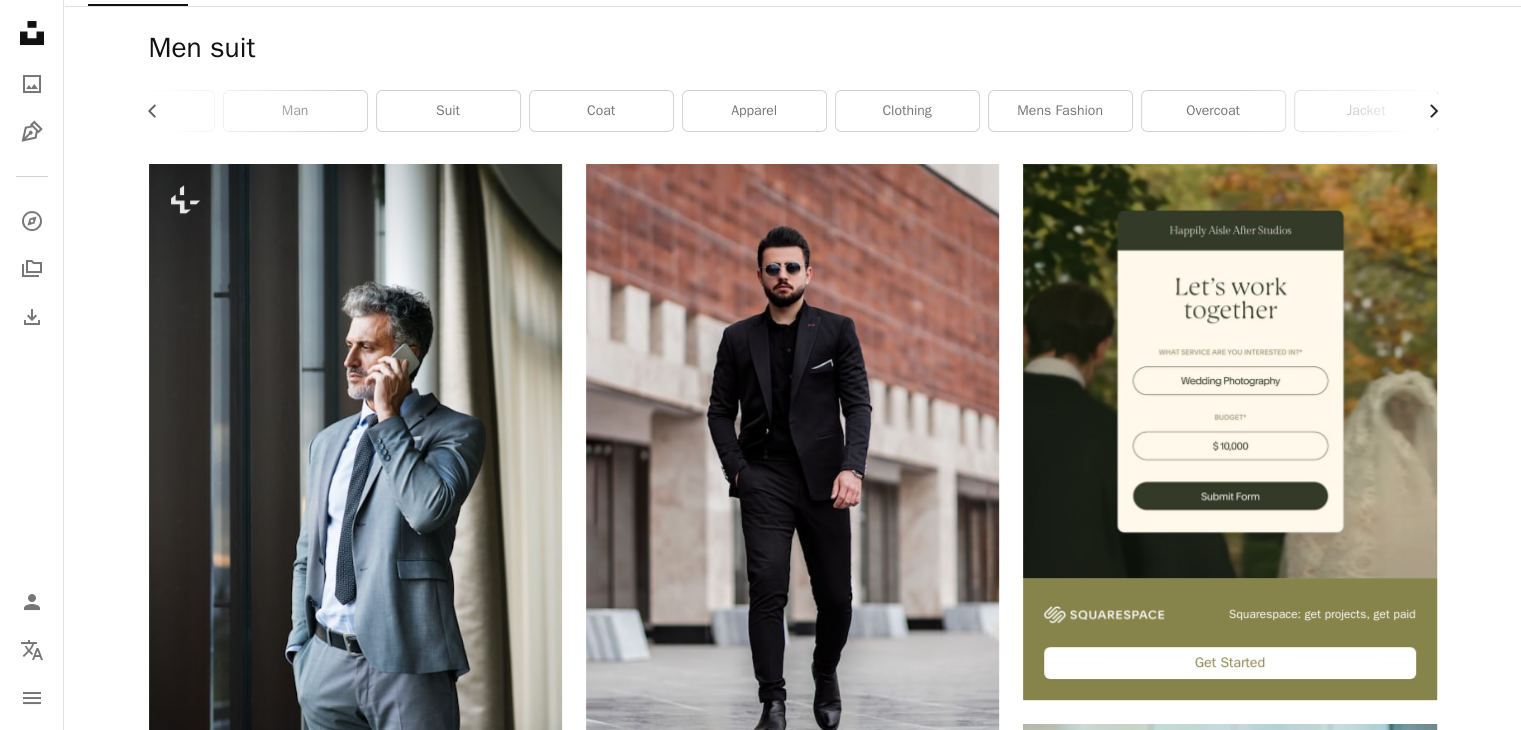 scroll, scrollTop: 0, scrollLeft: 300, axis: horizontal 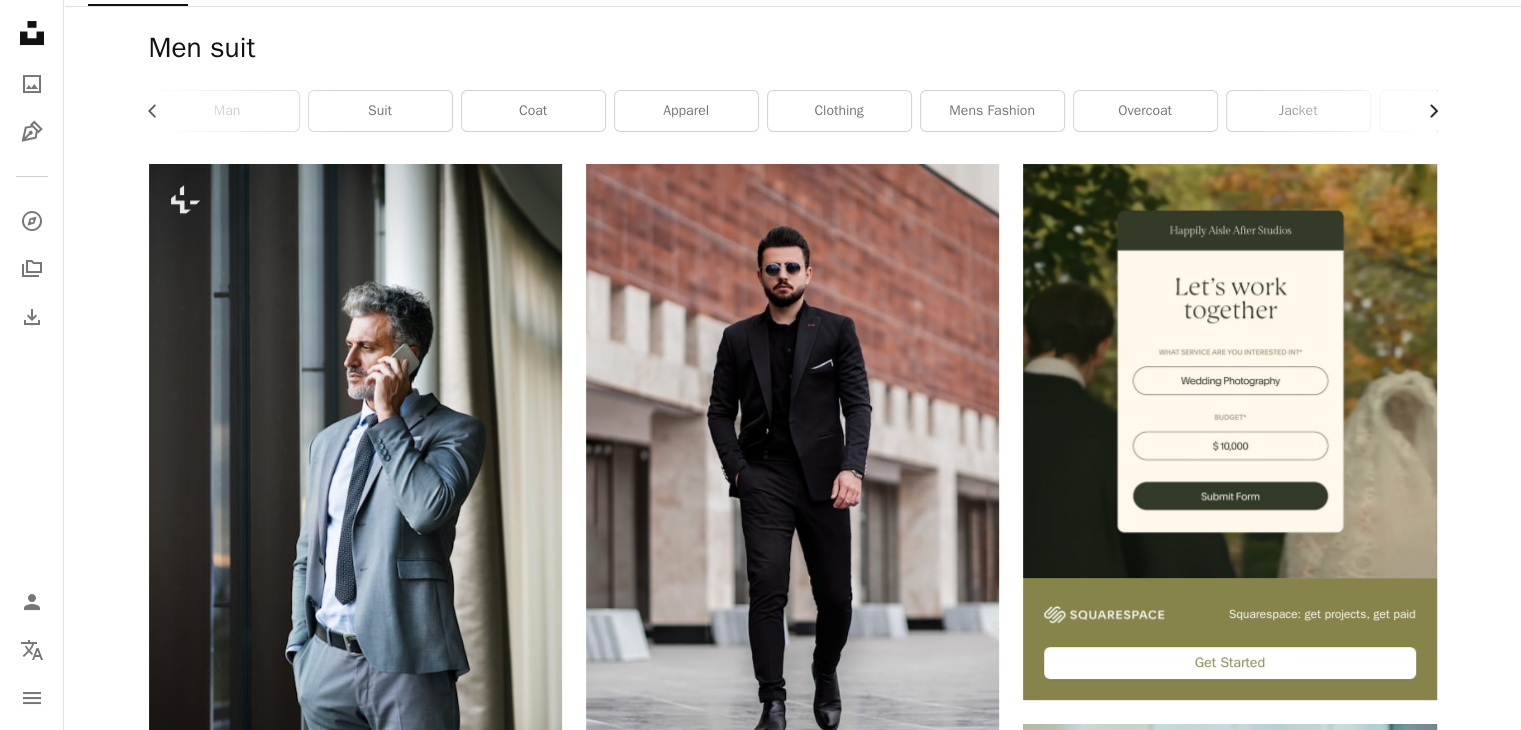 click 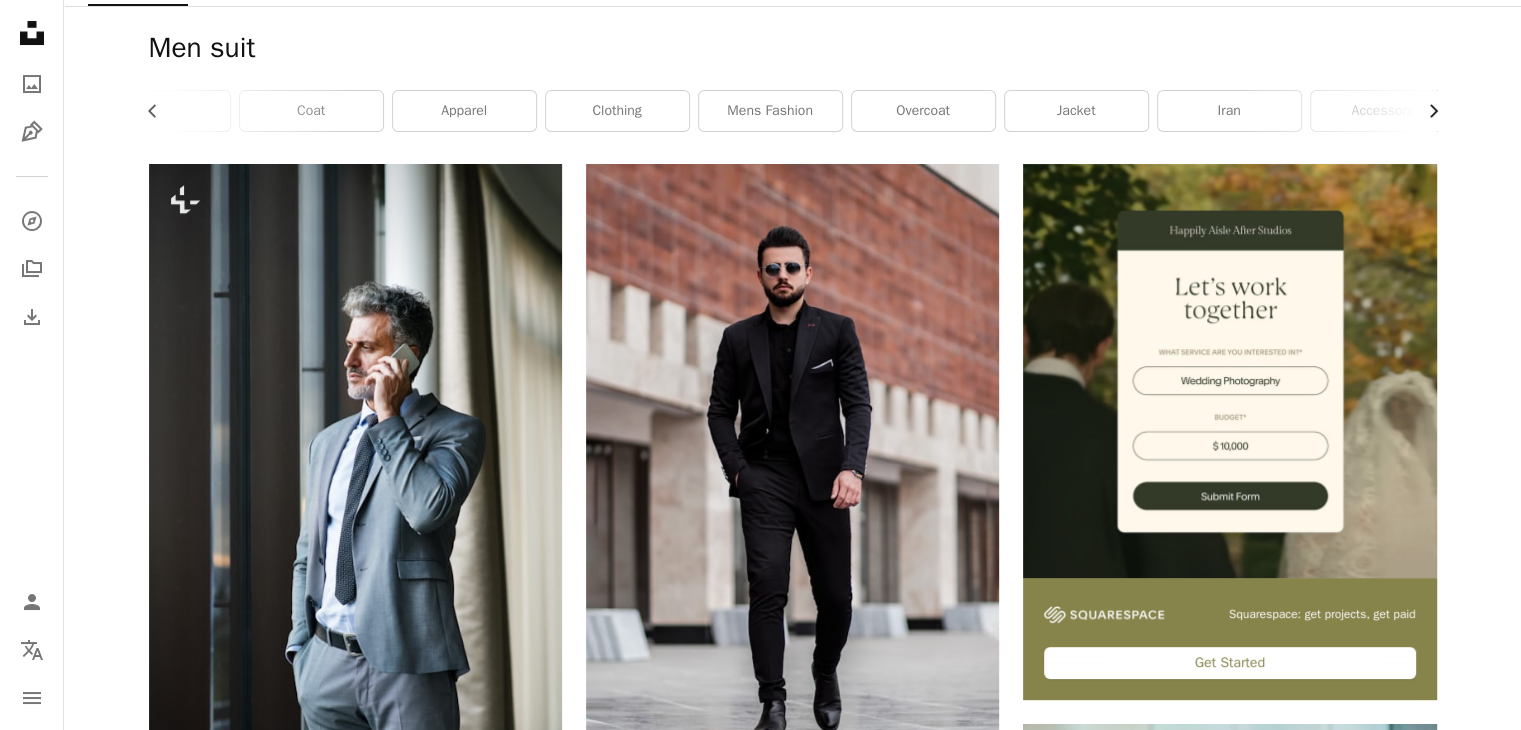 scroll, scrollTop: 0, scrollLeft: 540, axis: horizontal 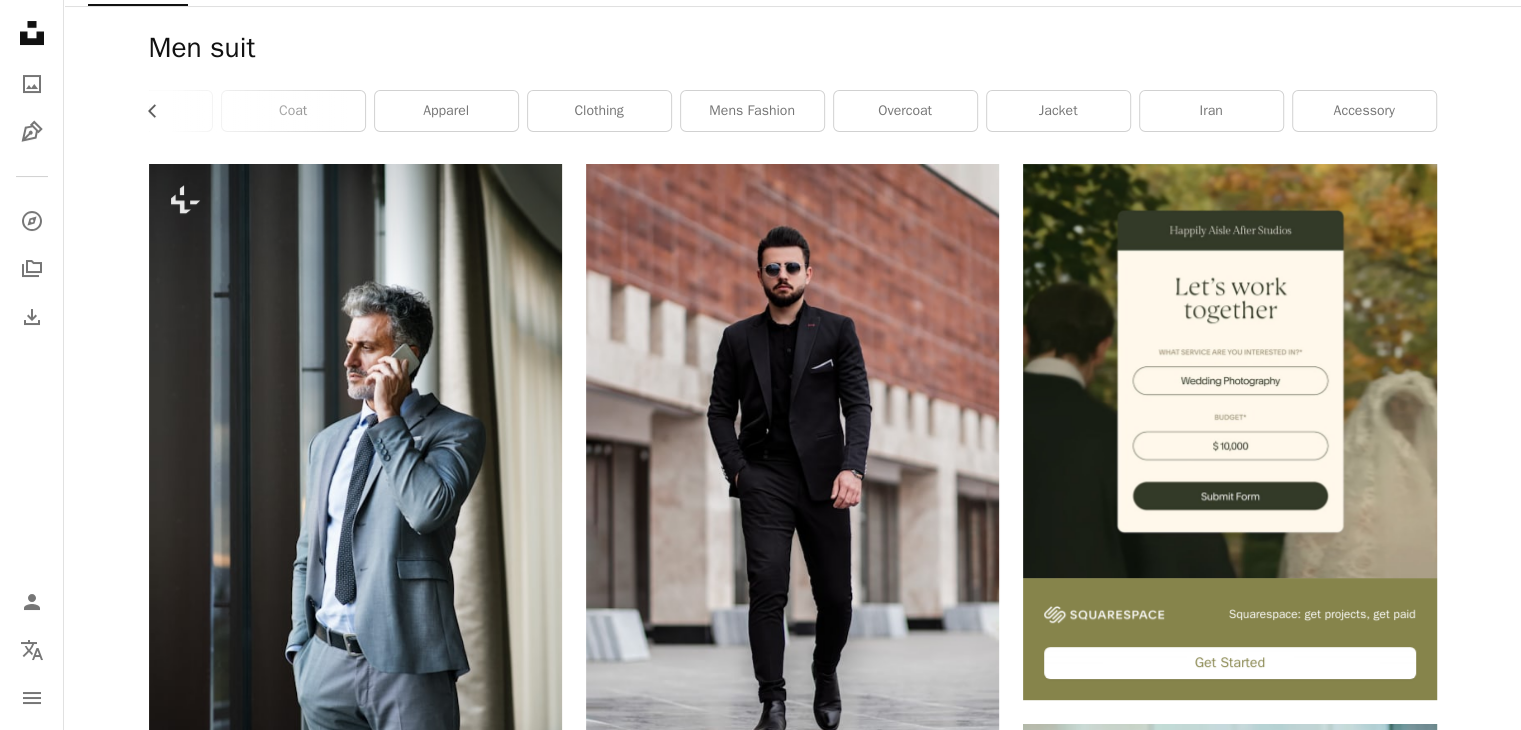 click on "accessory" at bounding box center (1364, 111) 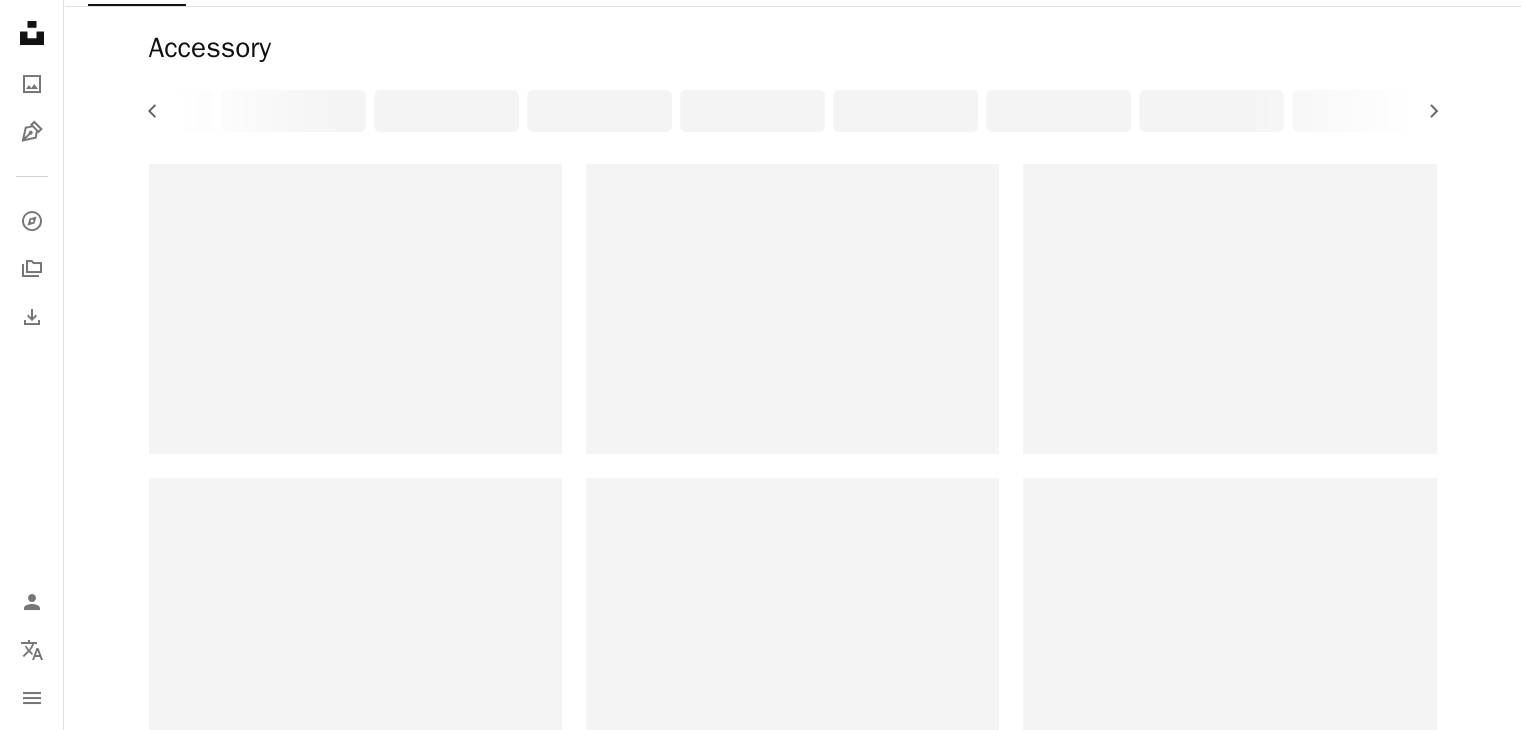 click at bounding box center (1512, -165) 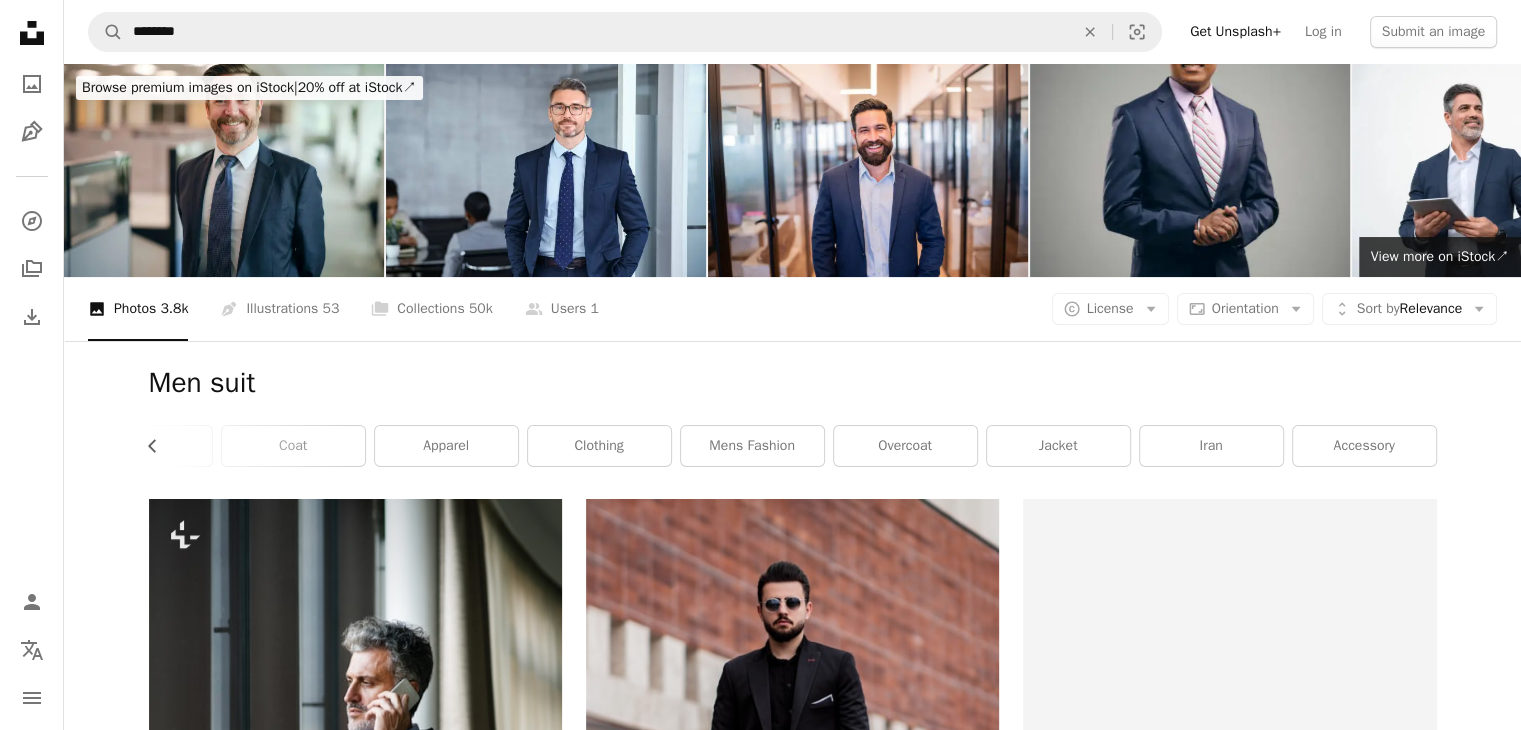 scroll, scrollTop: 335, scrollLeft: 0, axis: vertical 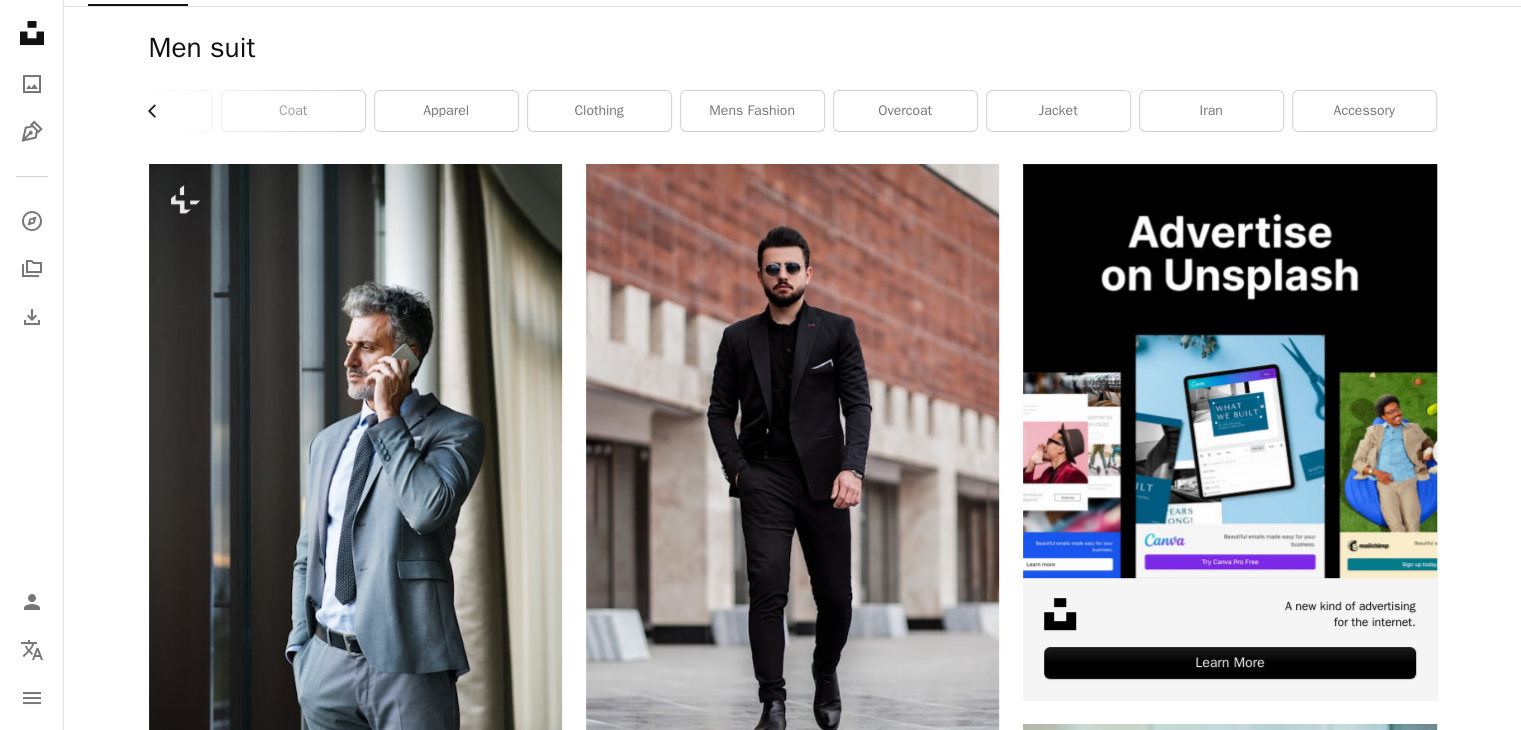 click on "Chevron left" 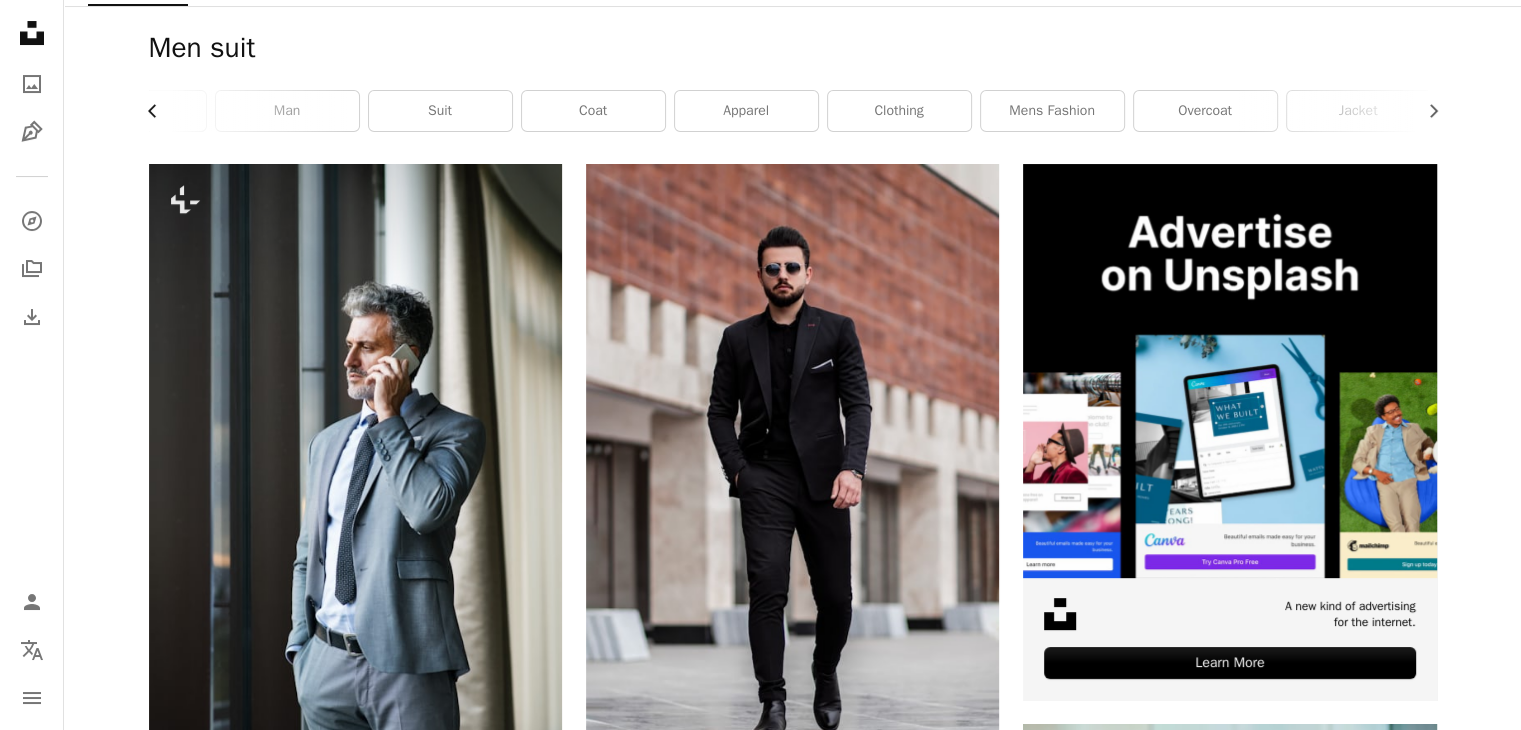 click on "Chevron left" 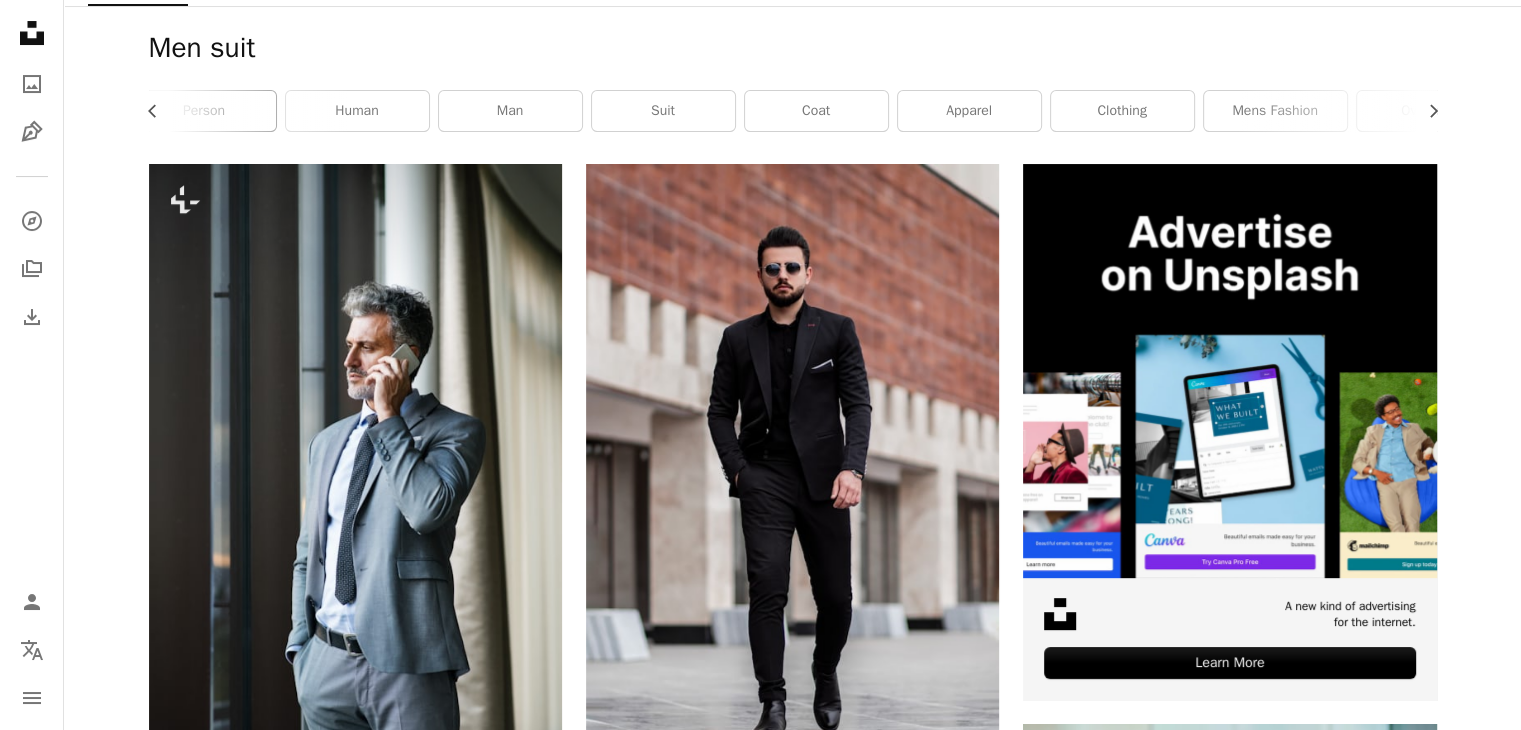 scroll, scrollTop: 0, scrollLeft: 0, axis: both 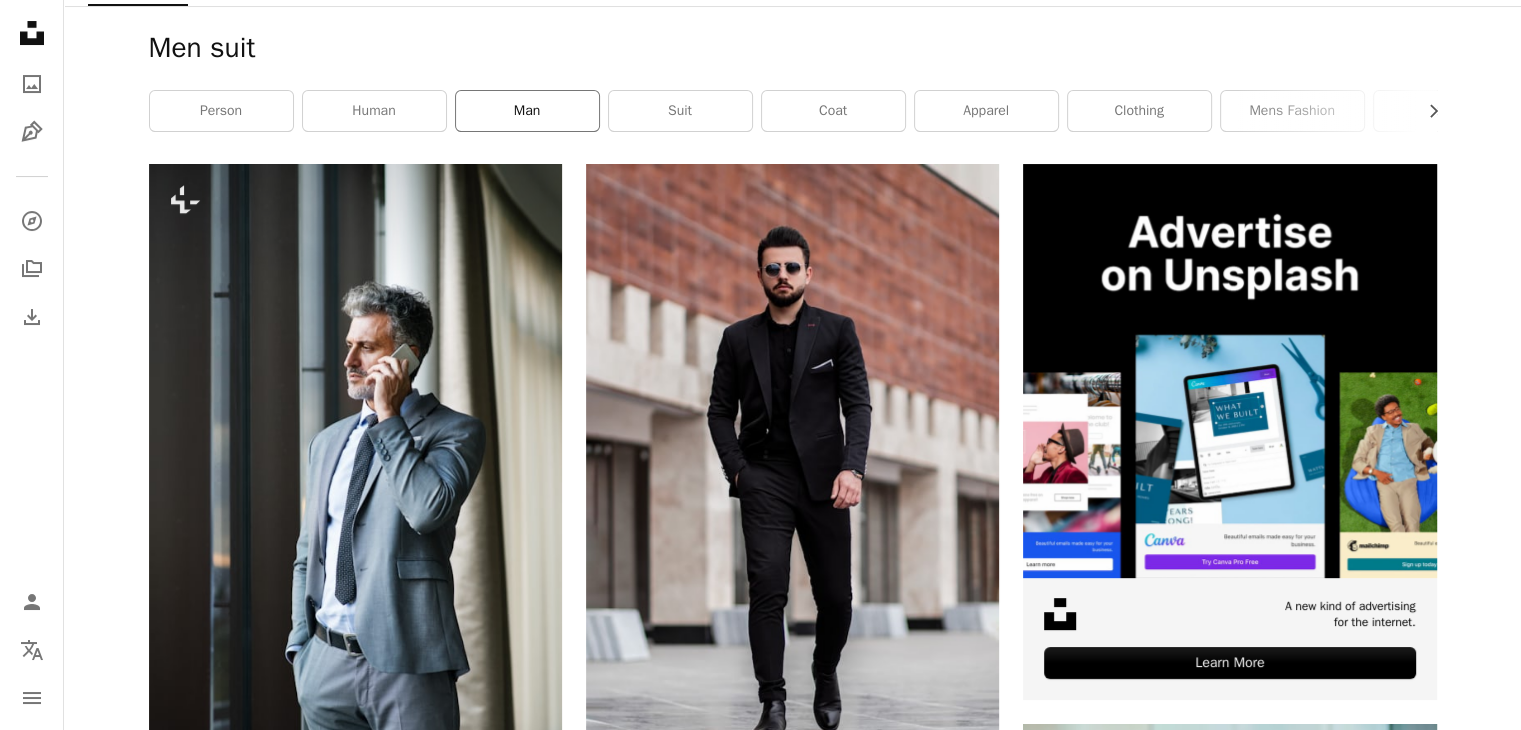 click on "man" at bounding box center [527, 111] 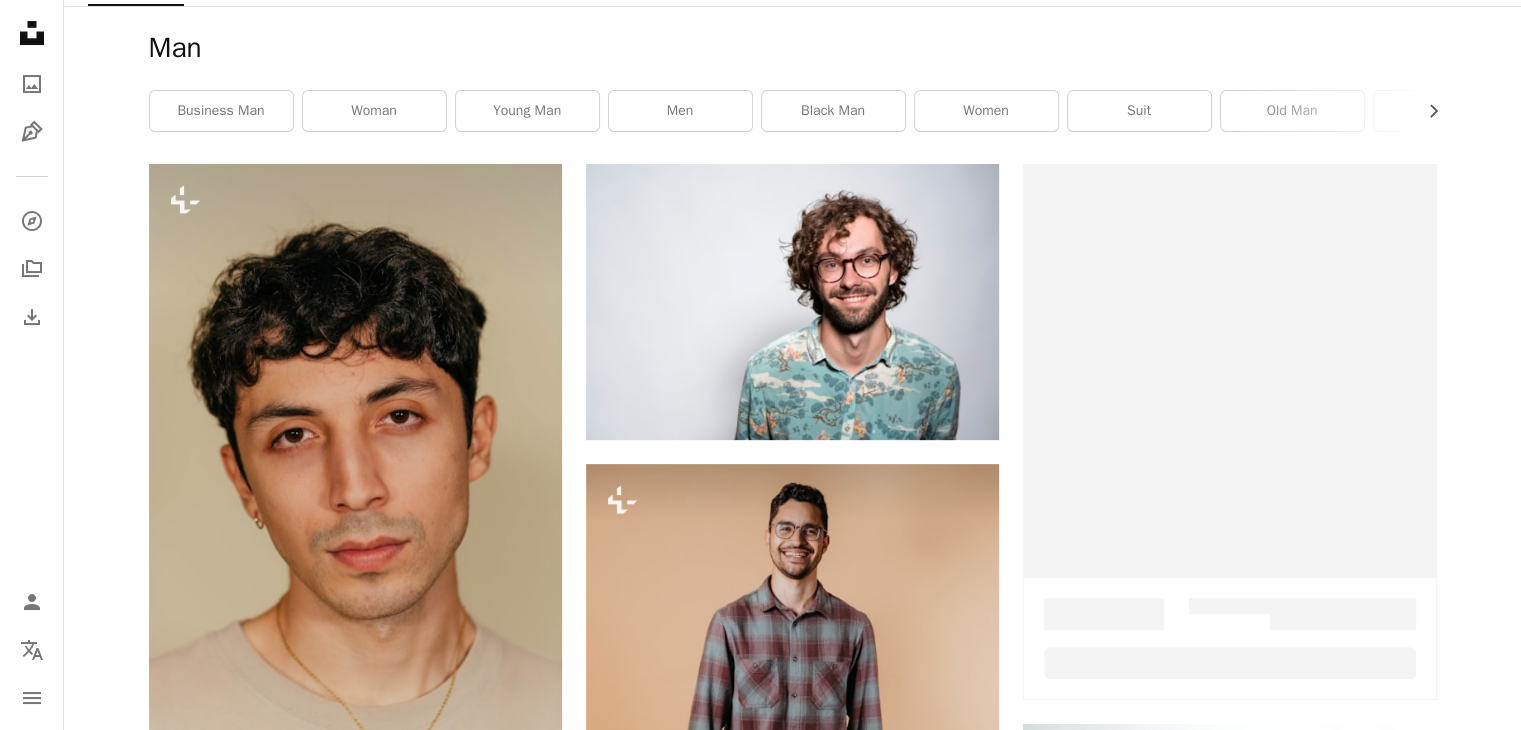 scroll, scrollTop: 0, scrollLeft: 0, axis: both 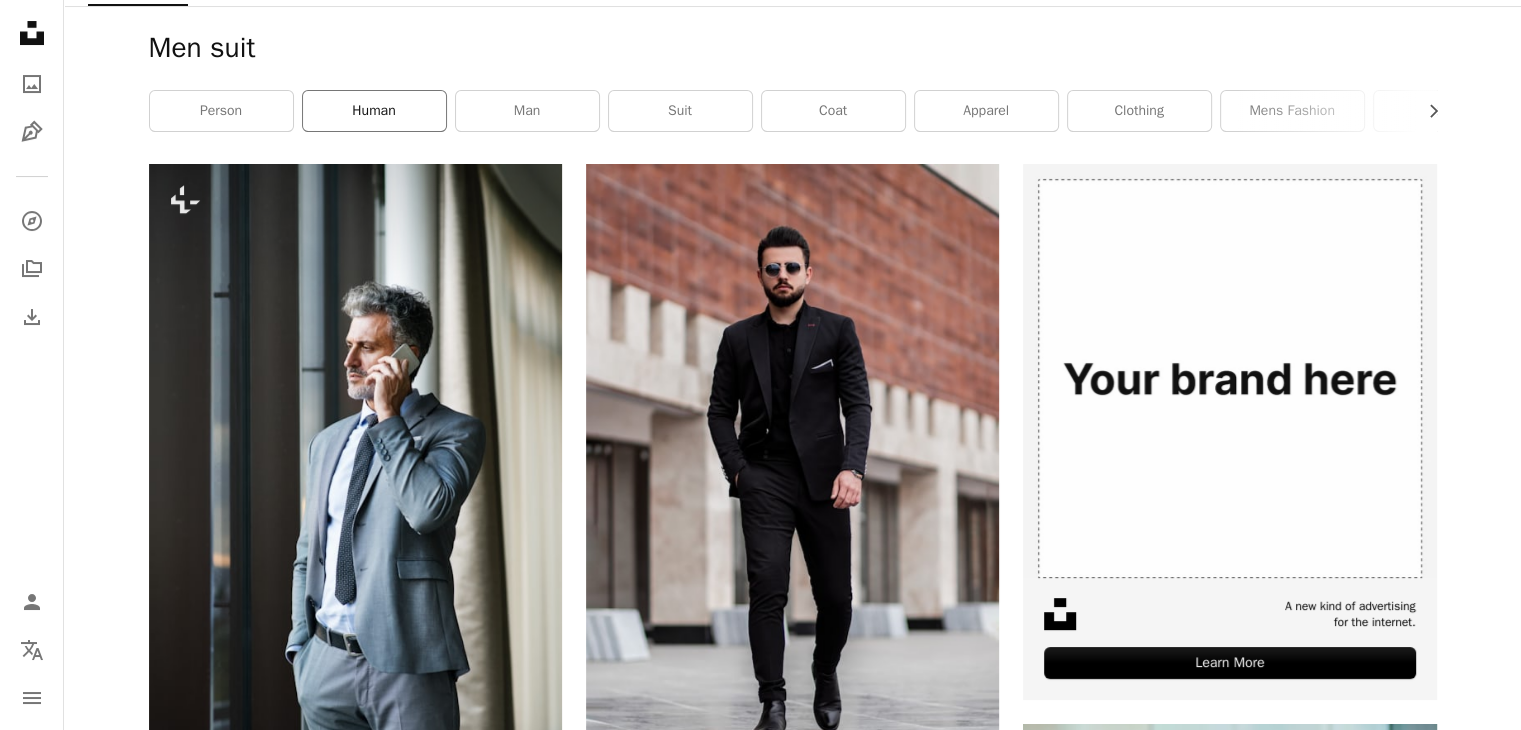 click on "human" at bounding box center [374, 111] 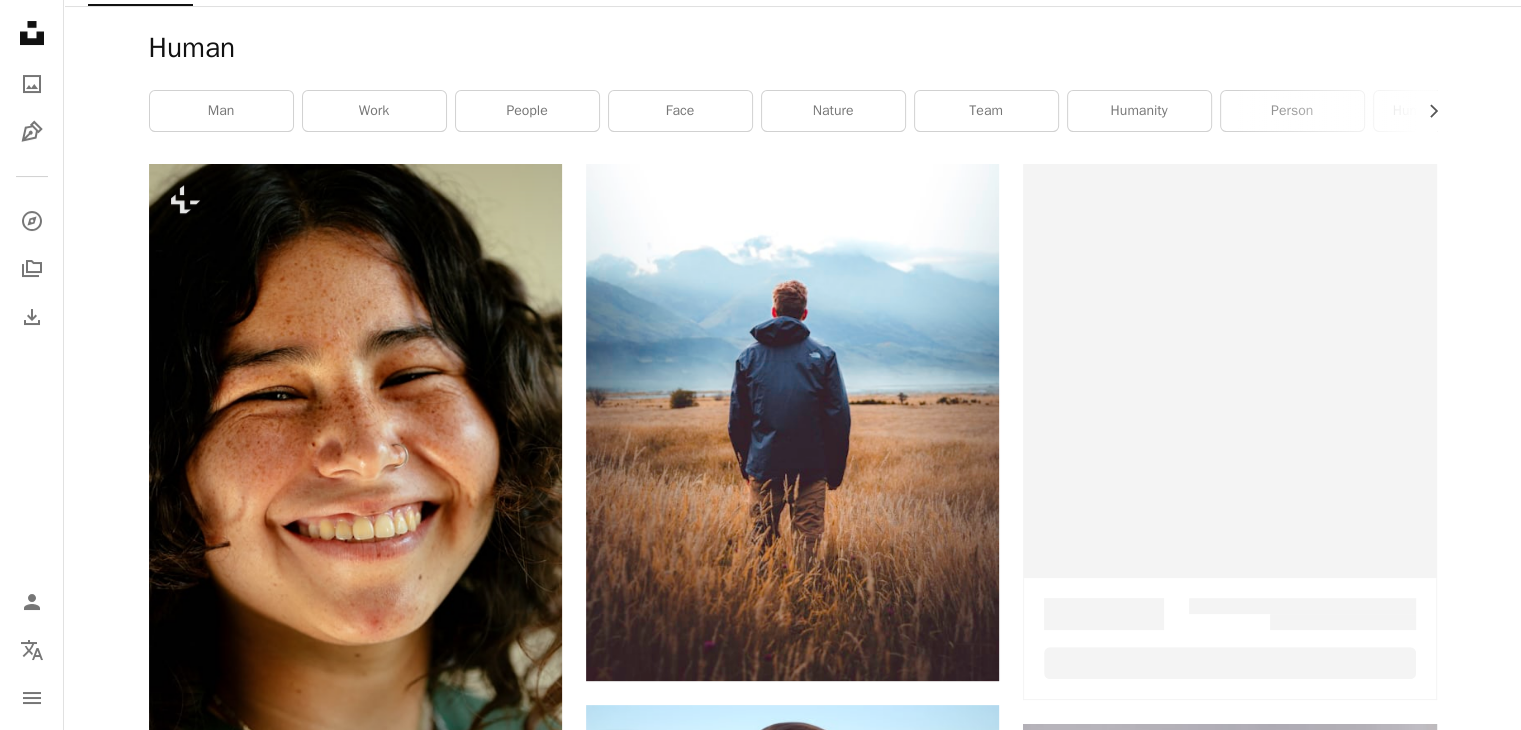 scroll, scrollTop: 0, scrollLeft: 0, axis: both 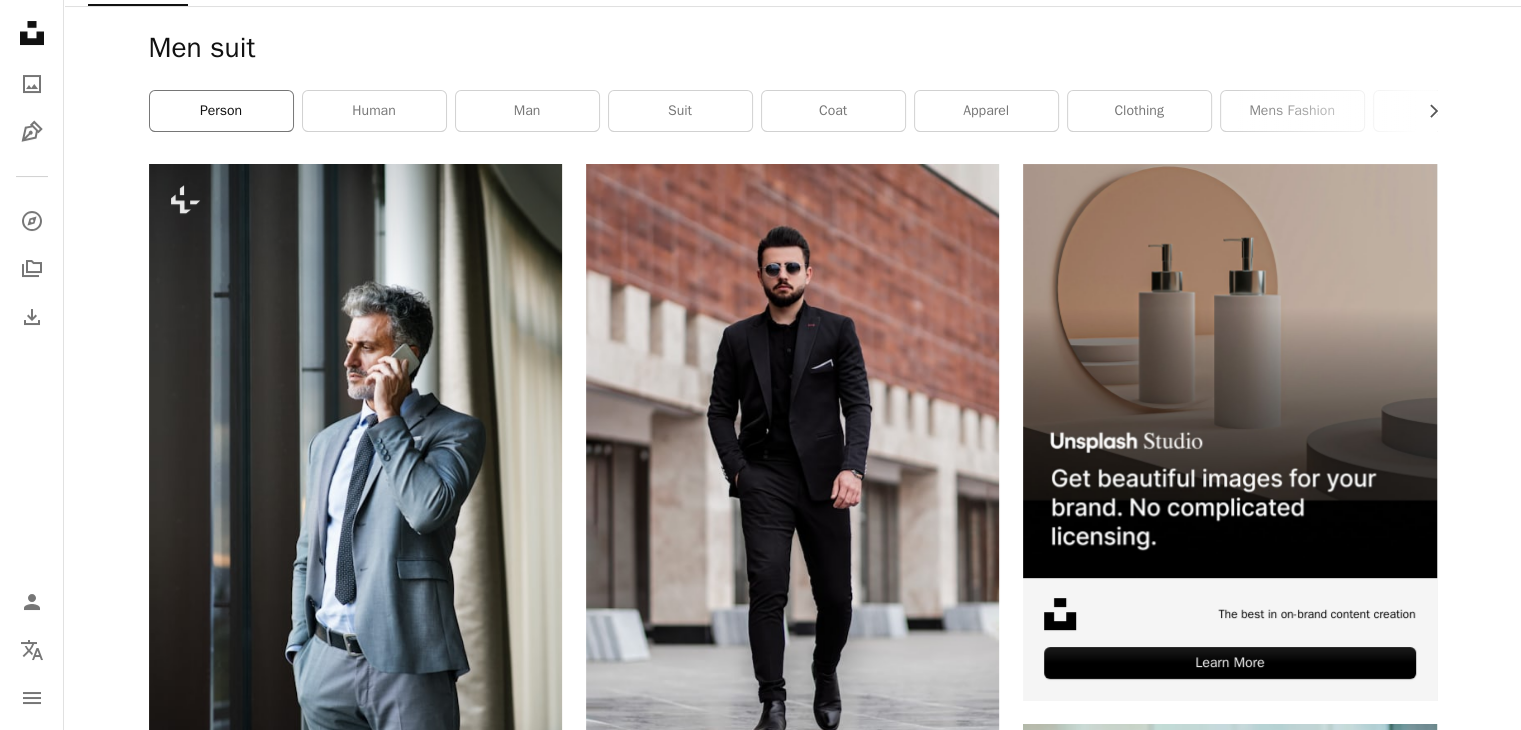click on "person" at bounding box center (221, 111) 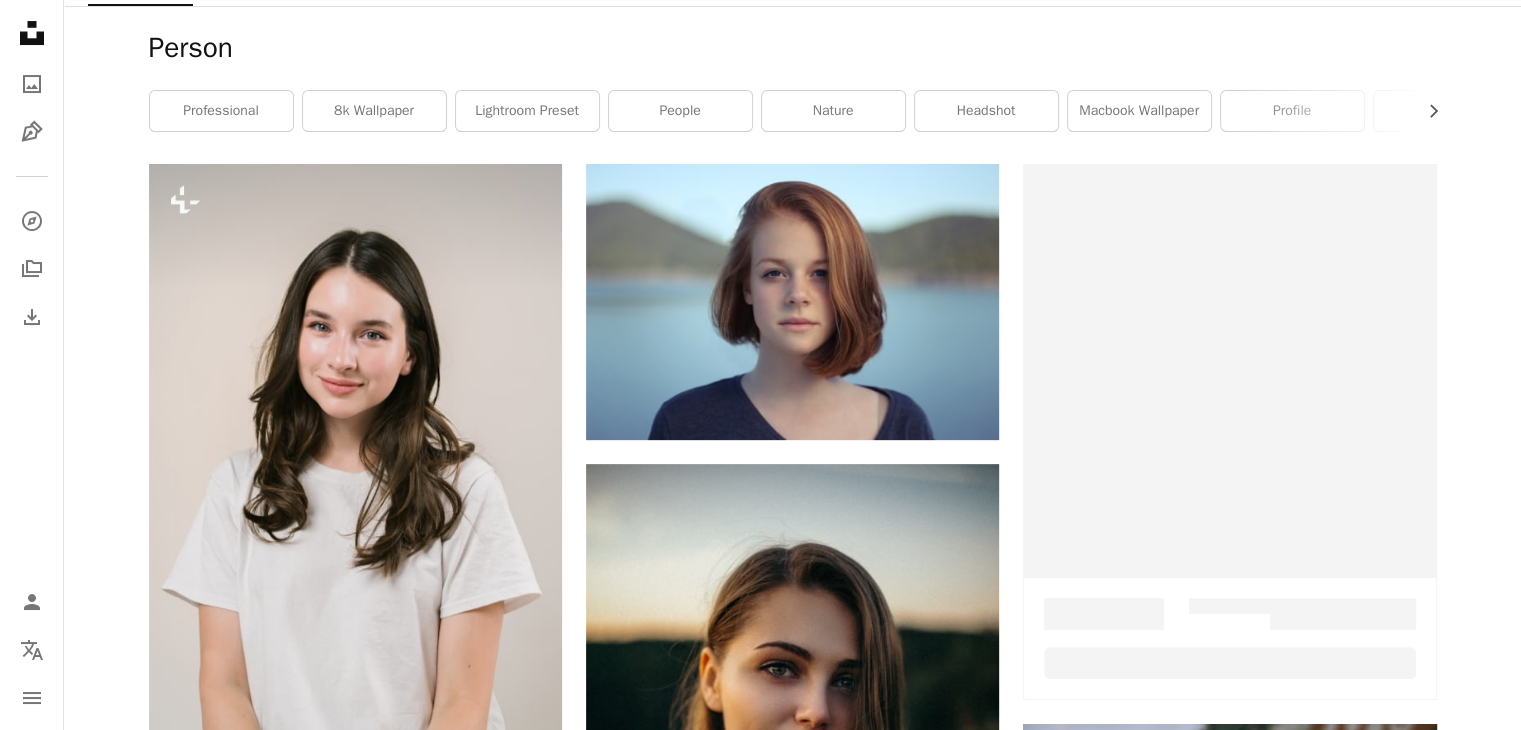 scroll, scrollTop: 0, scrollLeft: 0, axis: both 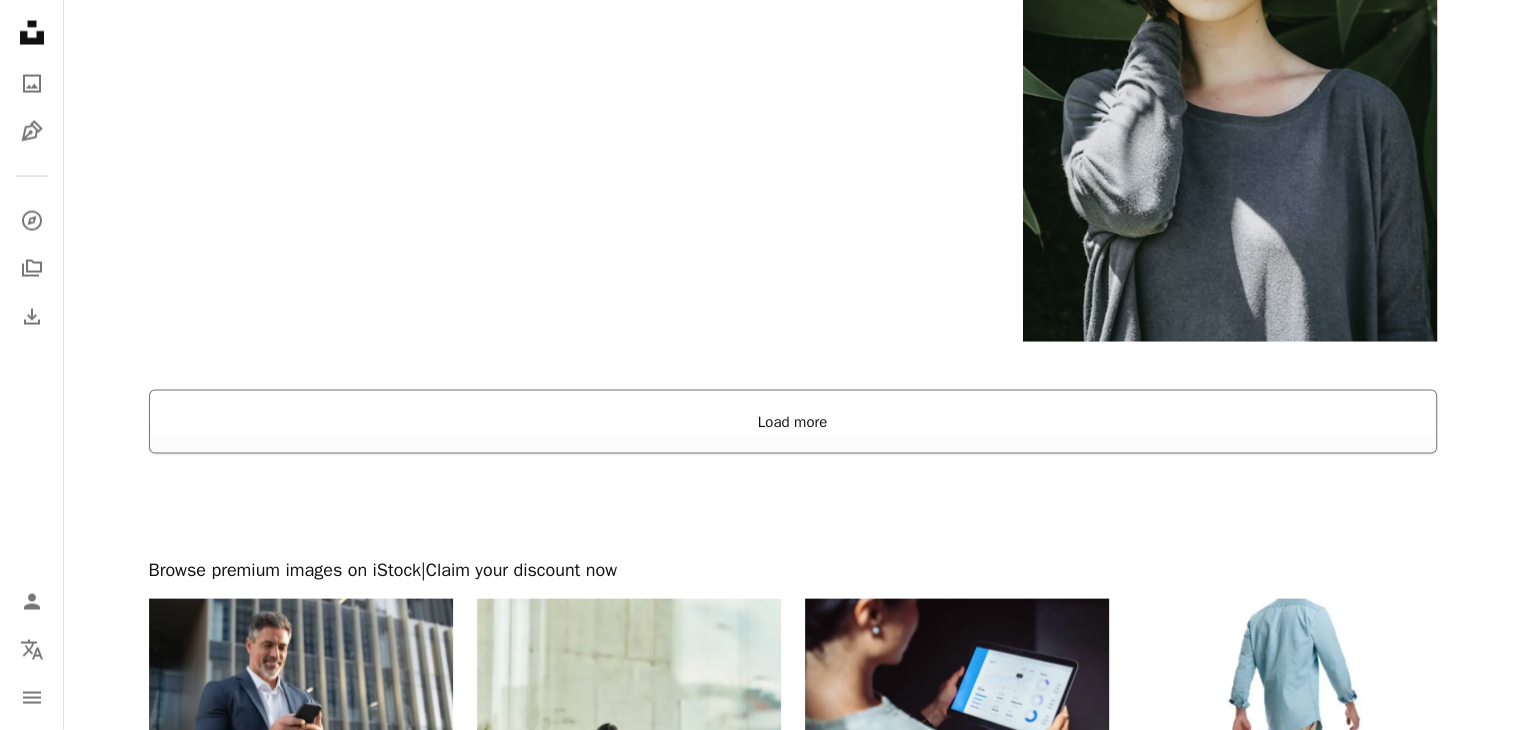 click on "Load more" at bounding box center (793, 422) 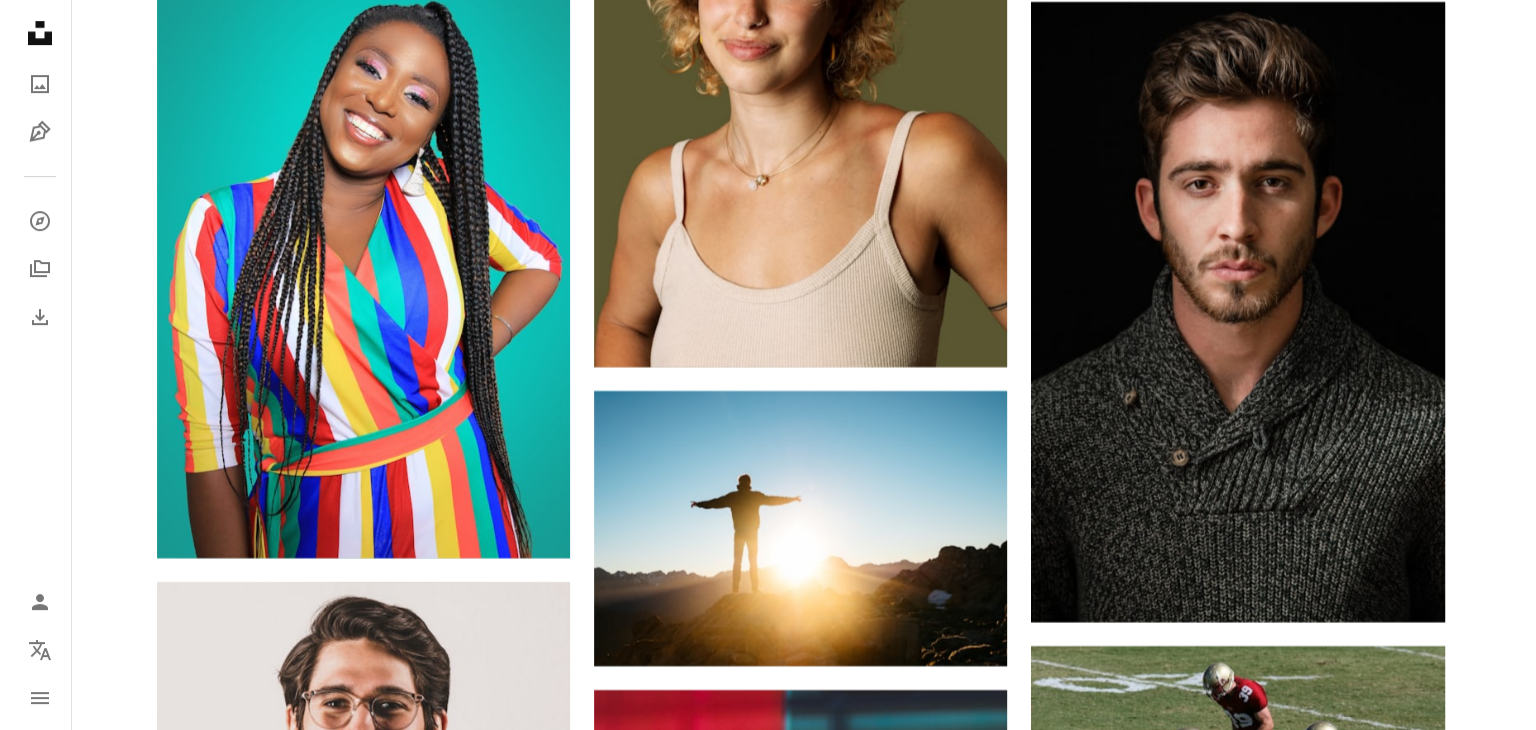 scroll, scrollTop: 8587, scrollLeft: 0, axis: vertical 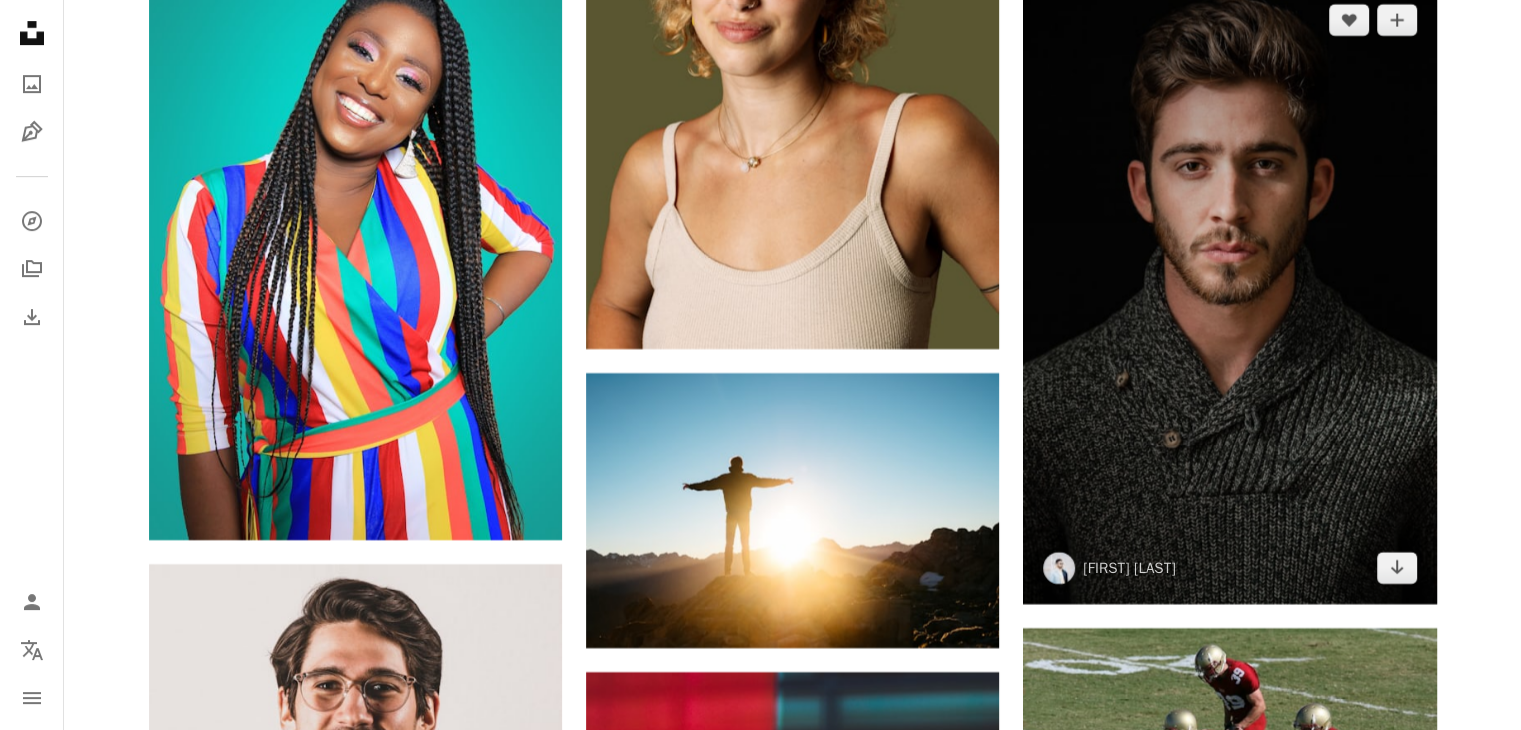 click at bounding box center [1229, 294] 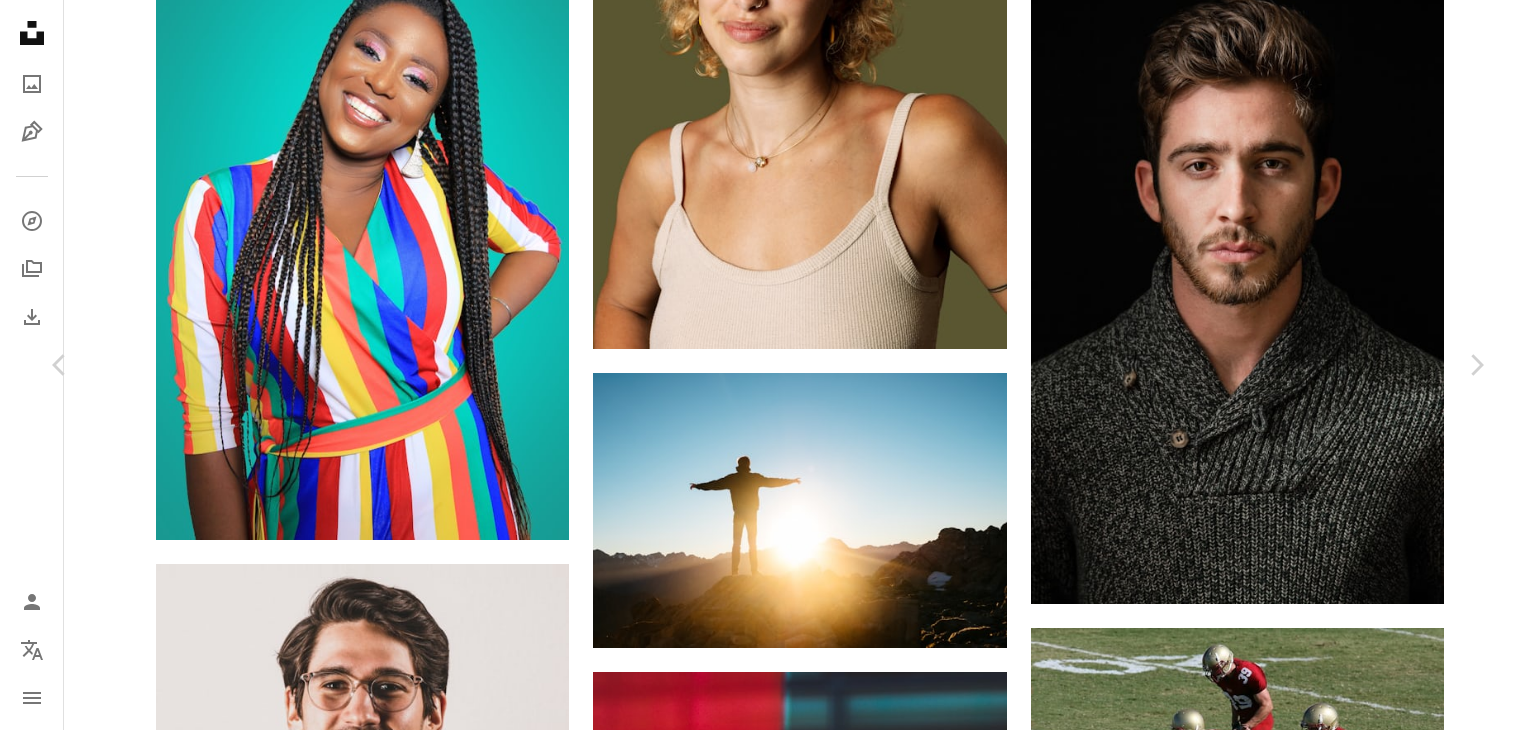click on "Download free" at bounding box center [1287, 6297] 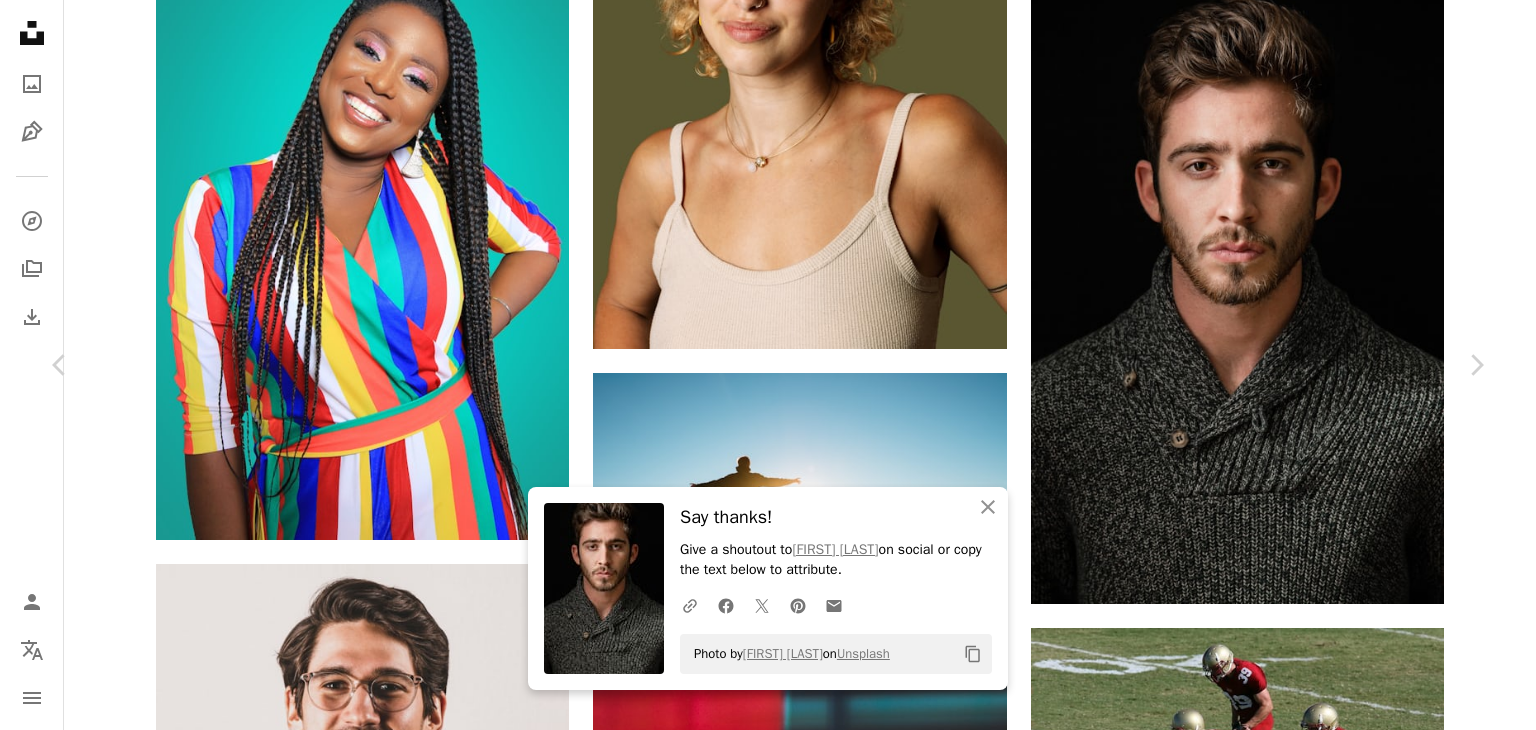 scroll, scrollTop: 1775, scrollLeft: 0, axis: vertical 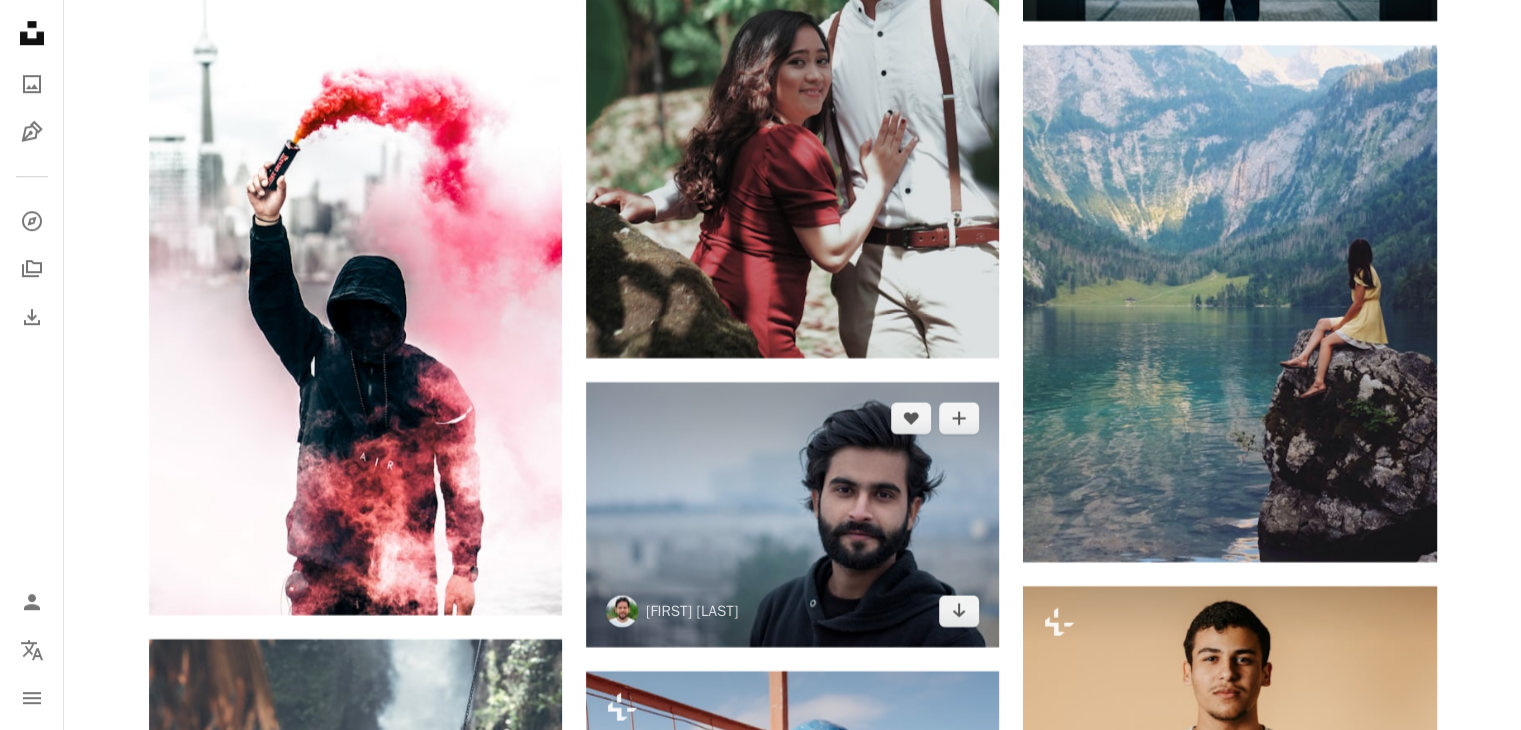 click at bounding box center (792, 514) 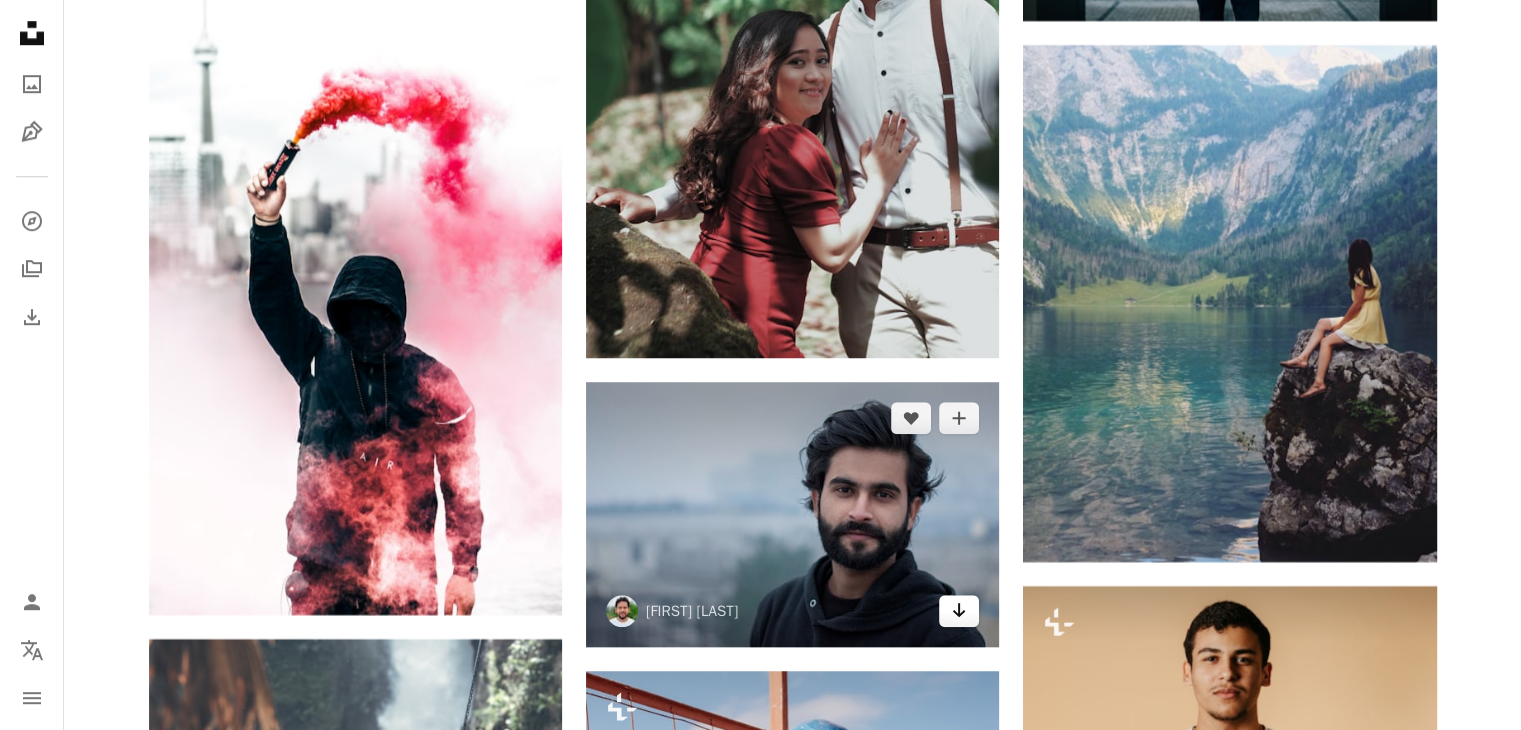 click on "Arrow pointing down" 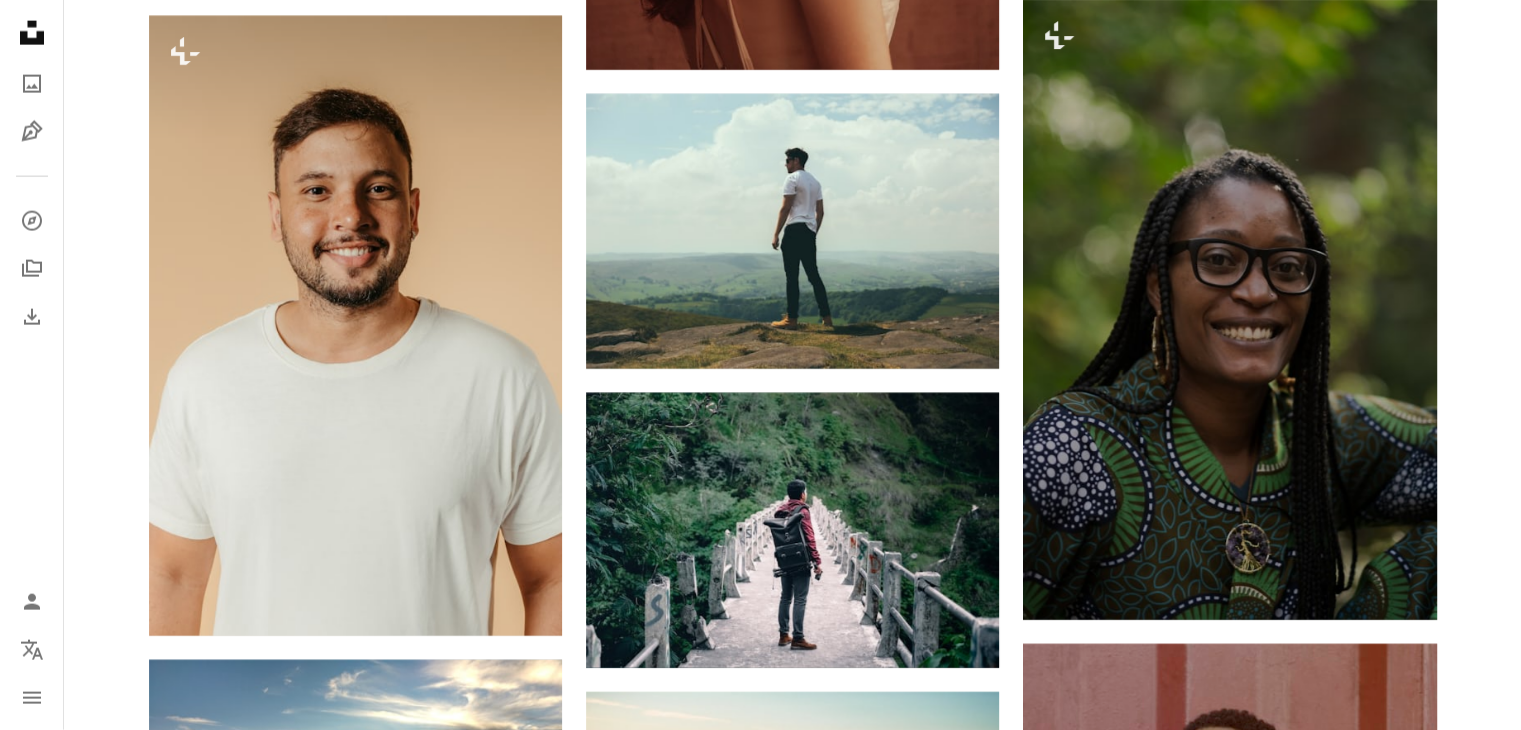 scroll, scrollTop: 20109, scrollLeft: 0, axis: vertical 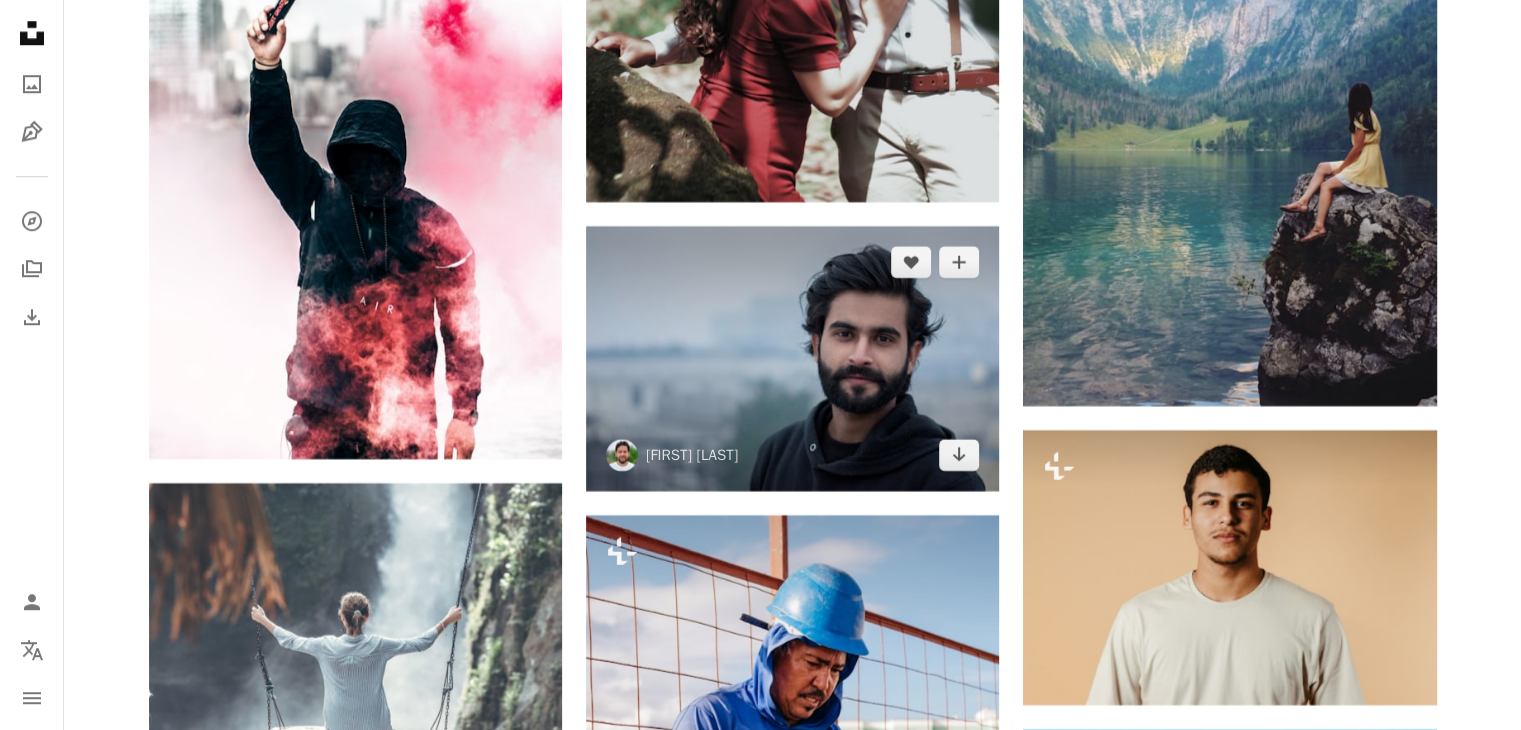 click at bounding box center (792, 358) 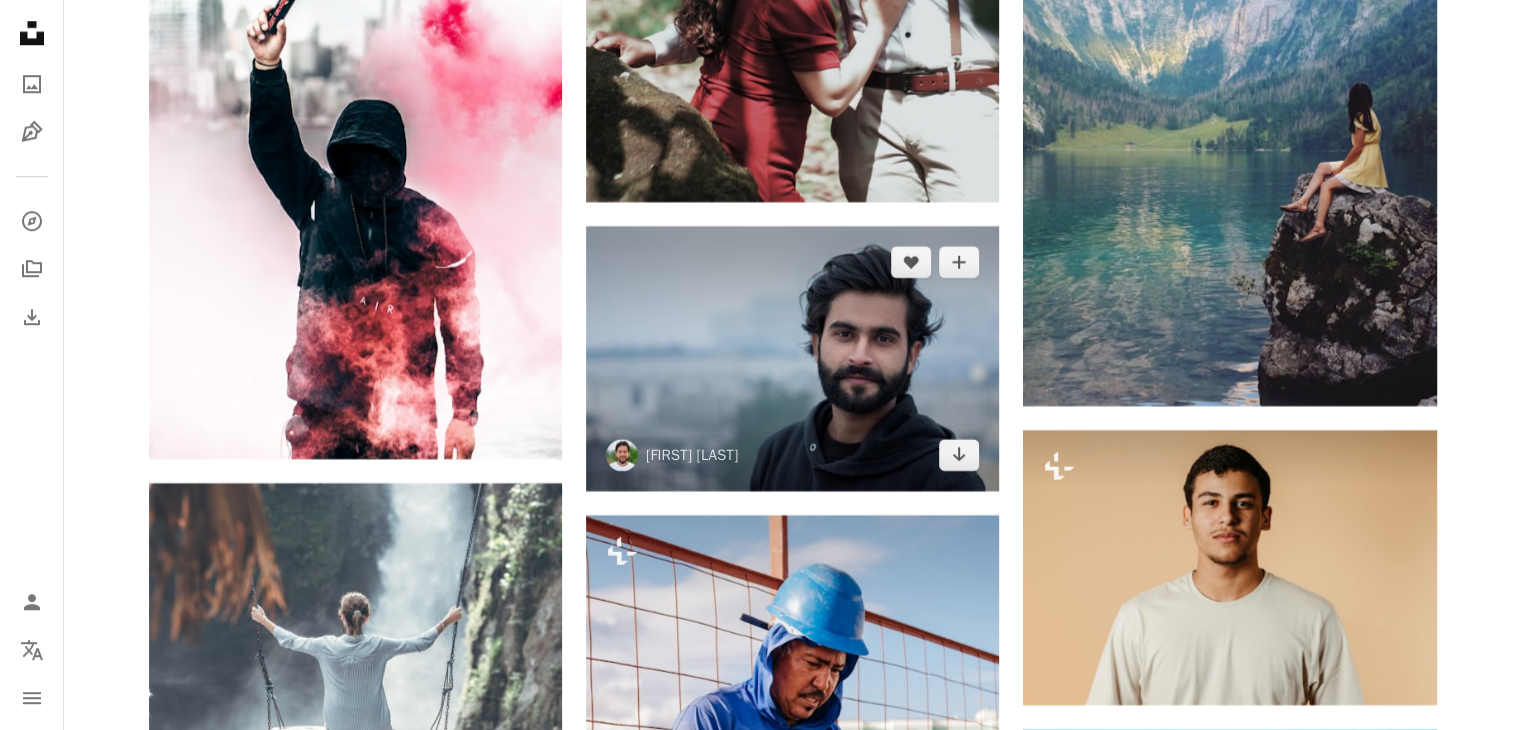 click at bounding box center [792, 358] 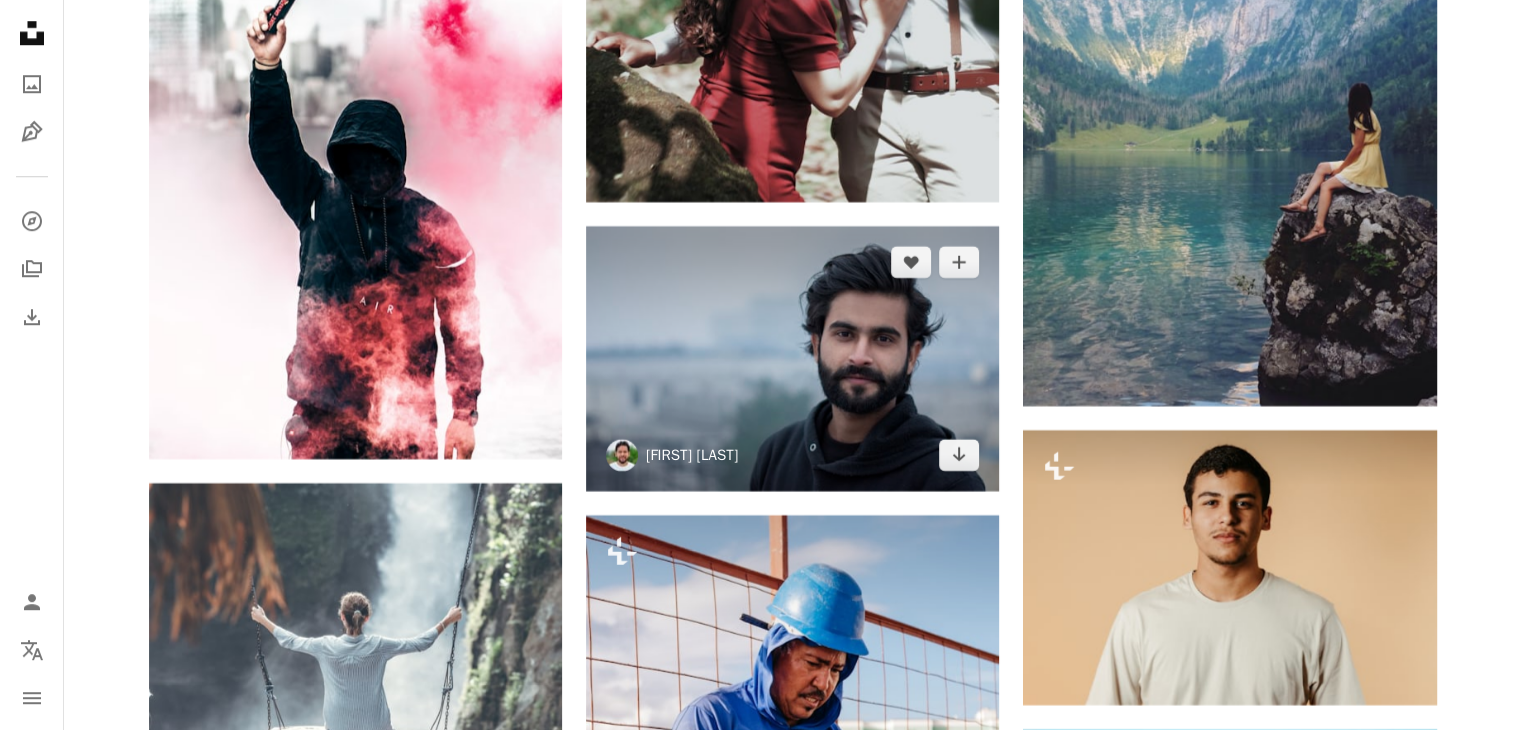click on "[FIRST] [LAST]" at bounding box center [692, 455] 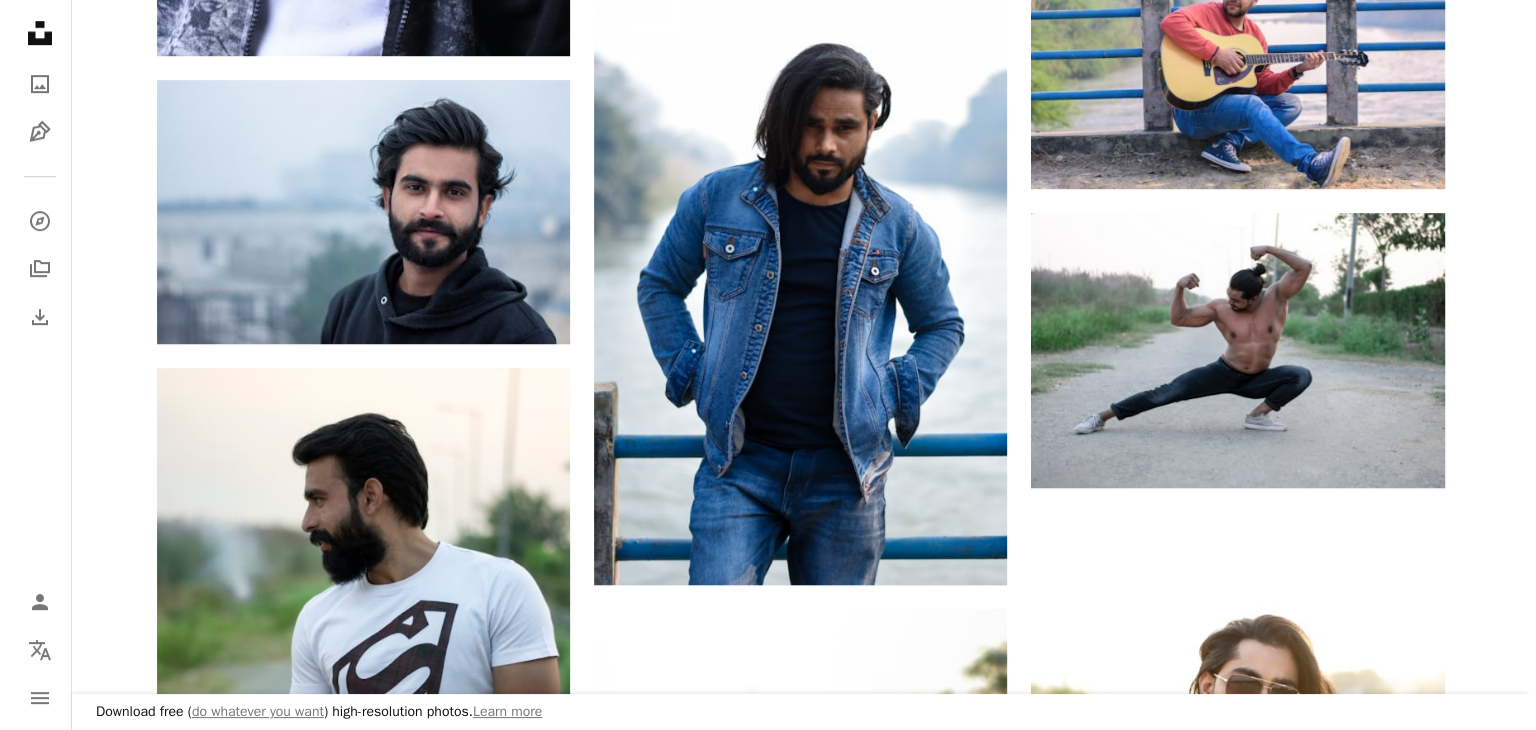 scroll, scrollTop: 1238, scrollLeft: 0, axis: vertical 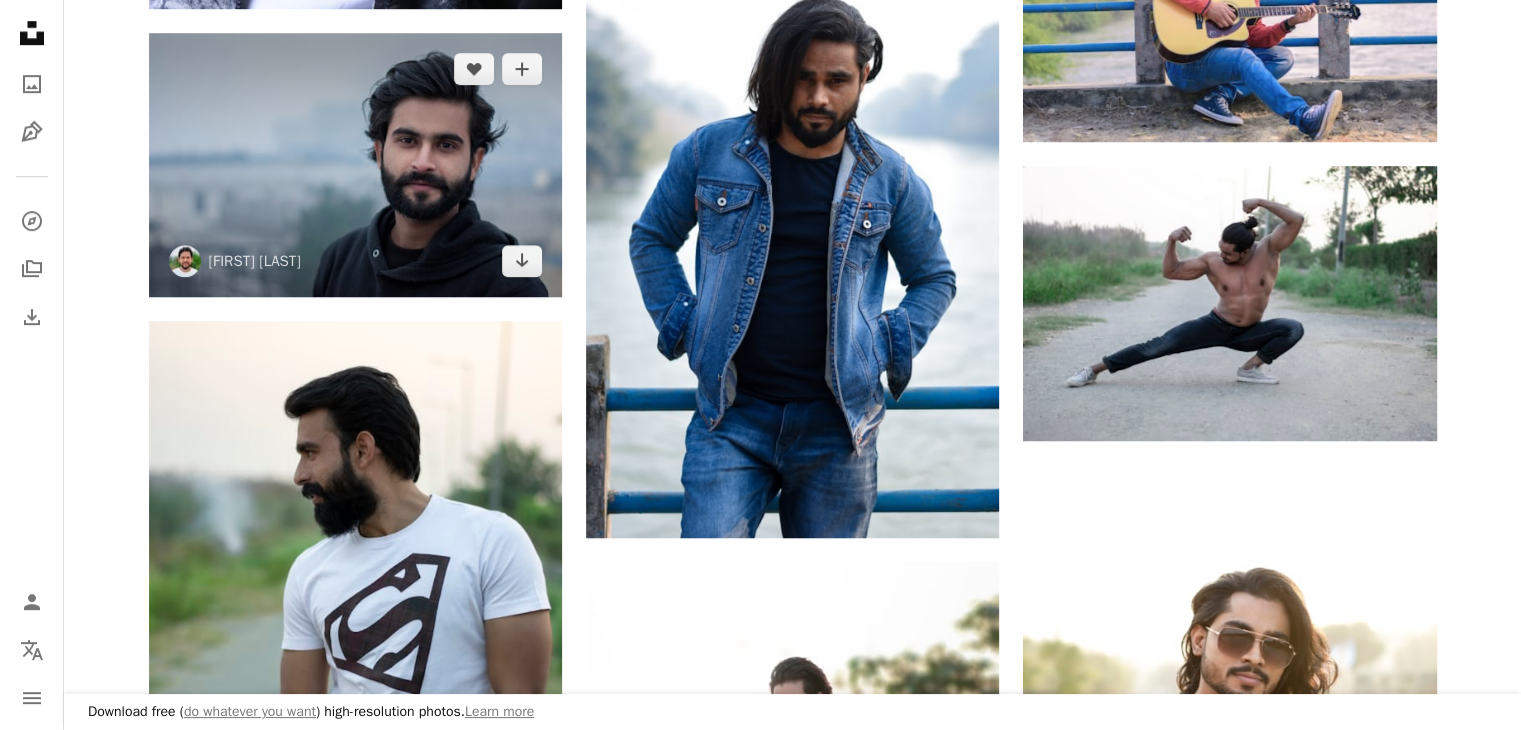 click at bounding box center [355, 165] 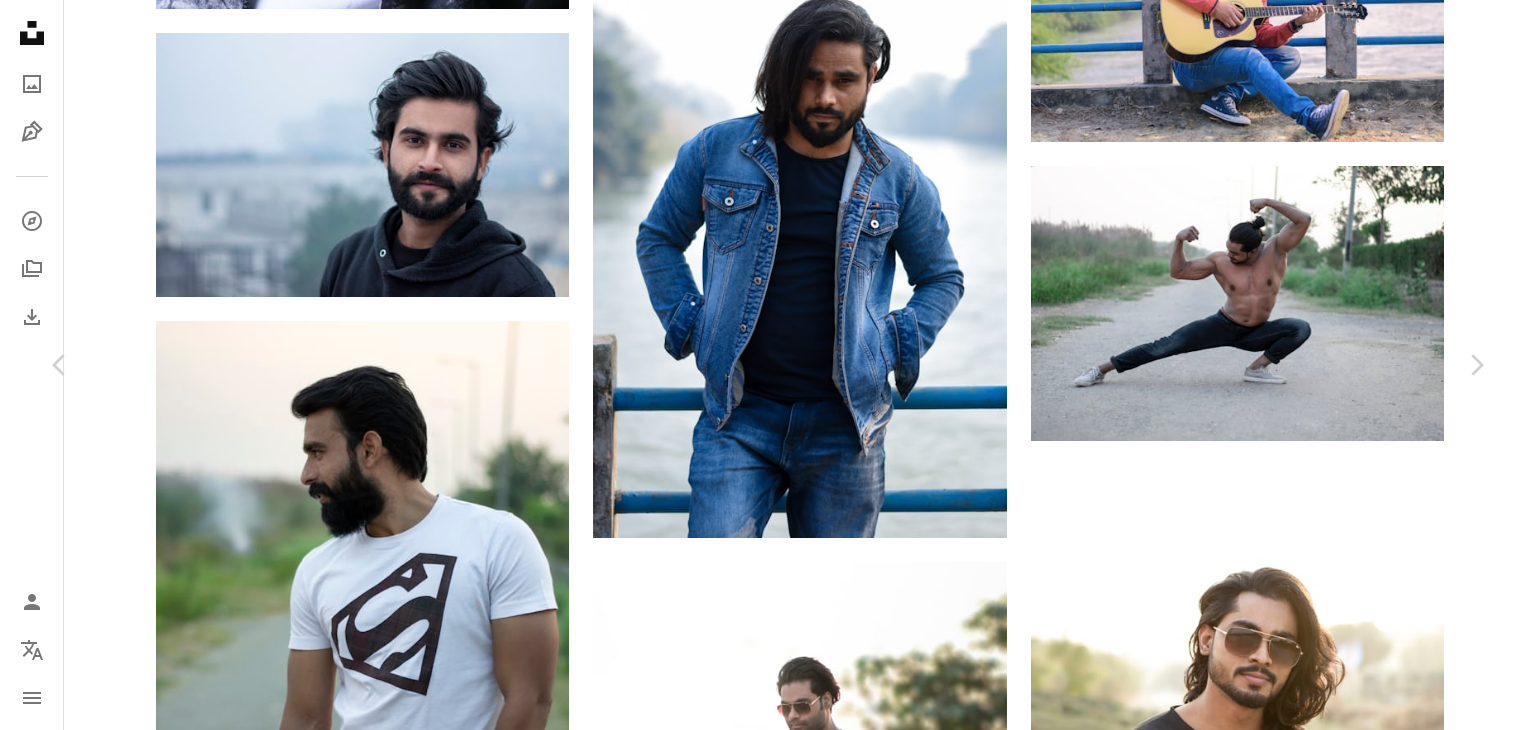 scroll, scrollTop: 1352, scrollLeft: 0, axis: vertical 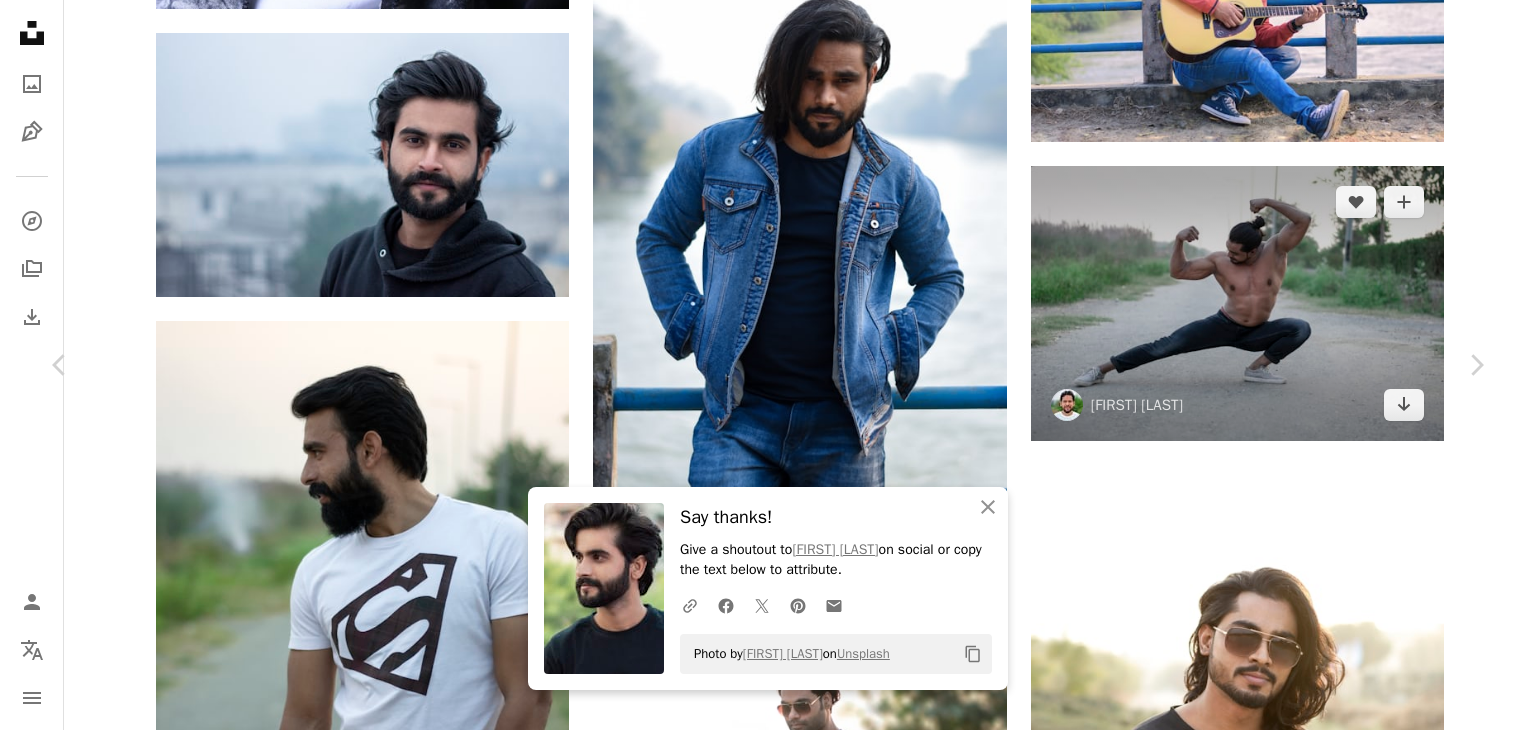 click on "Say thanks! Give a shoutout to  [FIRST] [LAST]  on social or copy the text below to attribute. ... Photo by  [FIRST] [LAST]  on  Unsplash ... [FIRST] [LAST] [FIRST]_[LAST] ... A map marker [CITY], [STATE], [COUNTRY]" at bounding box center [768, 4215] 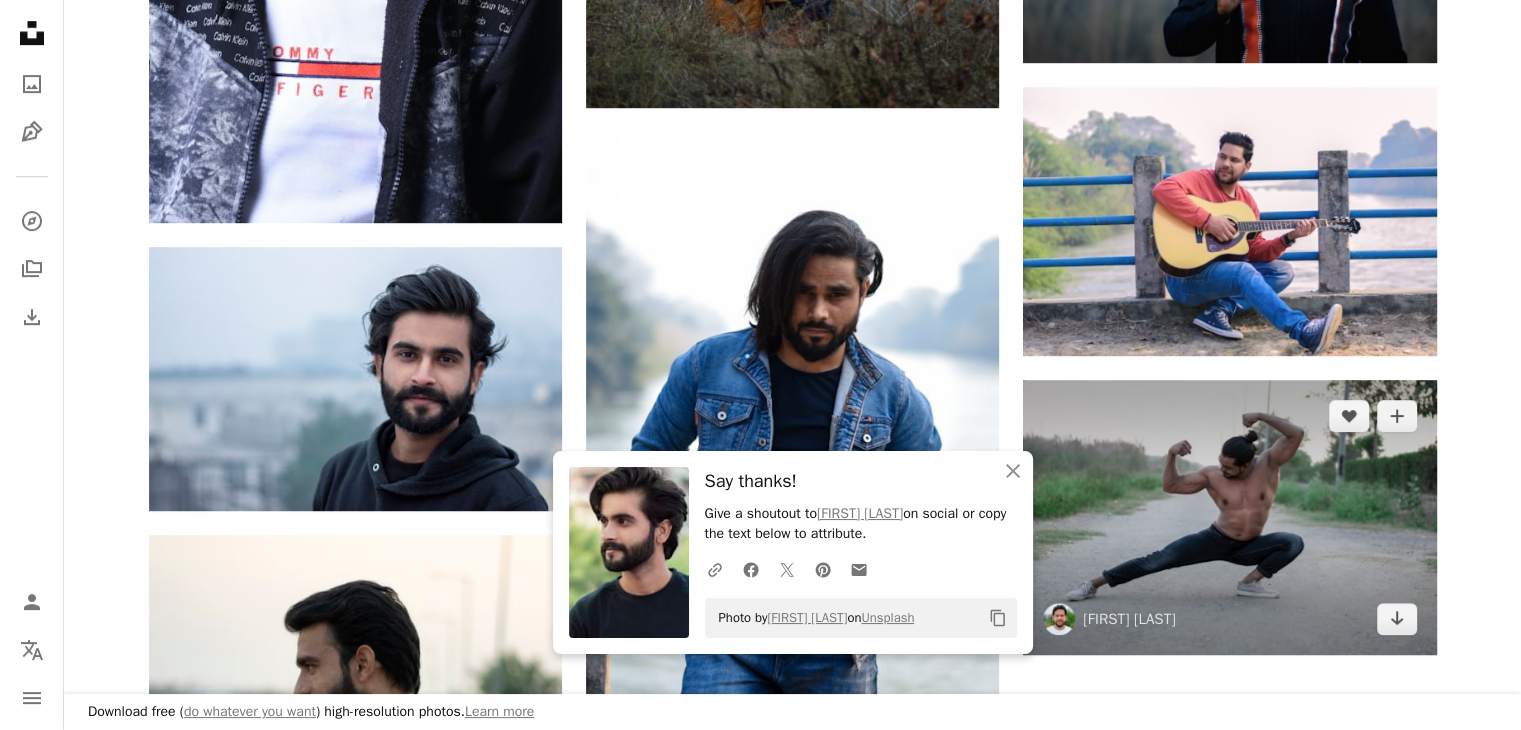 scroll, scrollTop: 966, scrollLeft: 0, axis: vertical 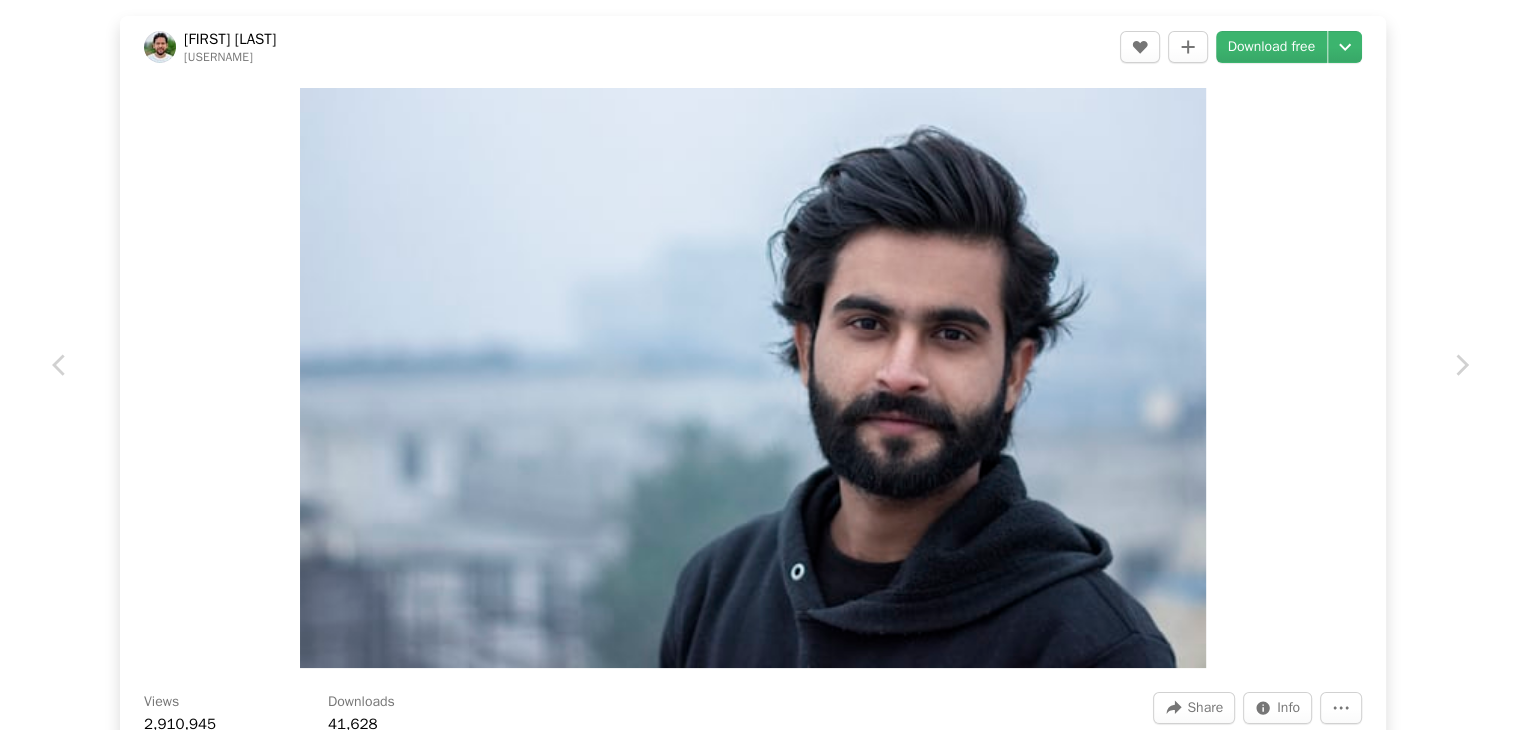 click on "An X shape" at bounding box center [20, 20] 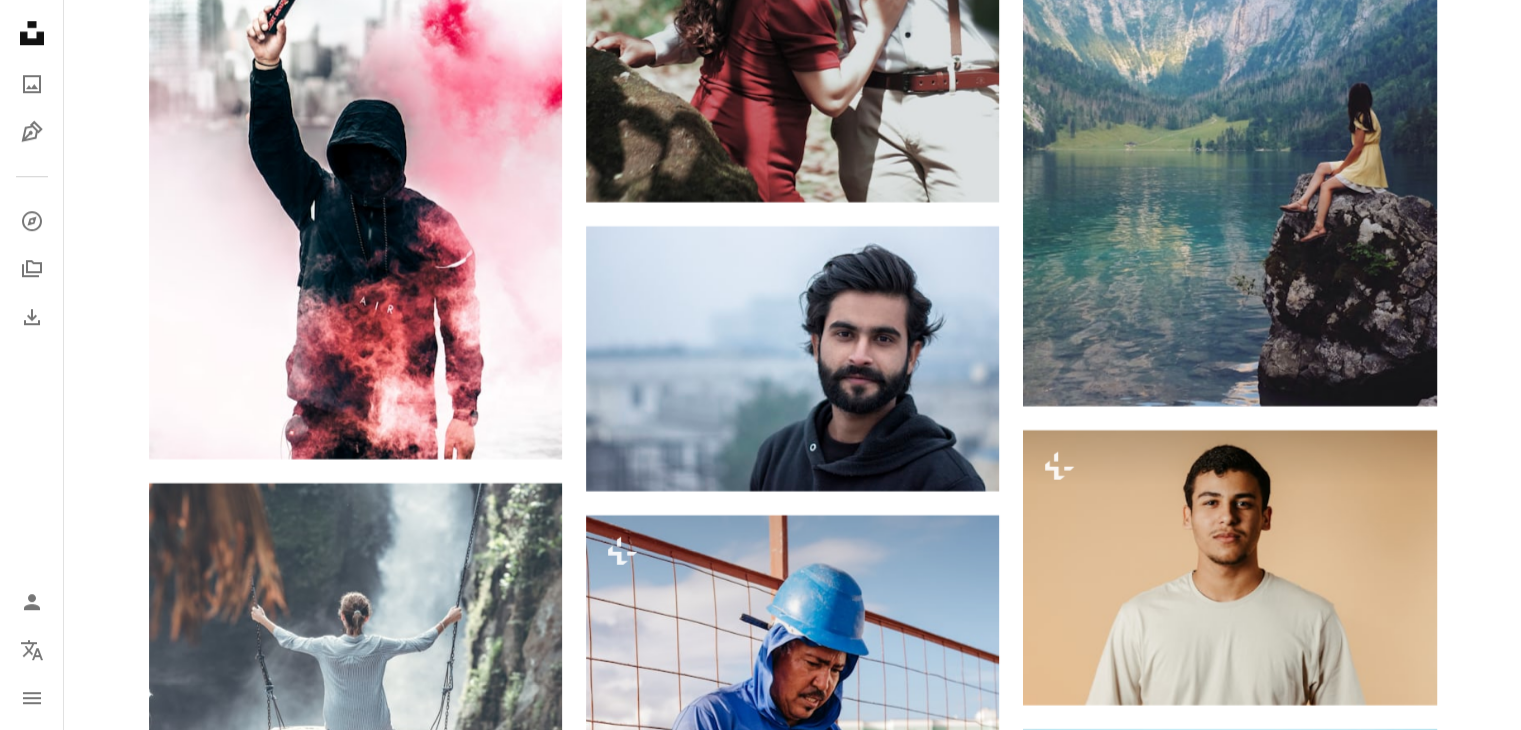 scroll, scrollTop: 16704, scrollLeft: 0, axis: vertical 